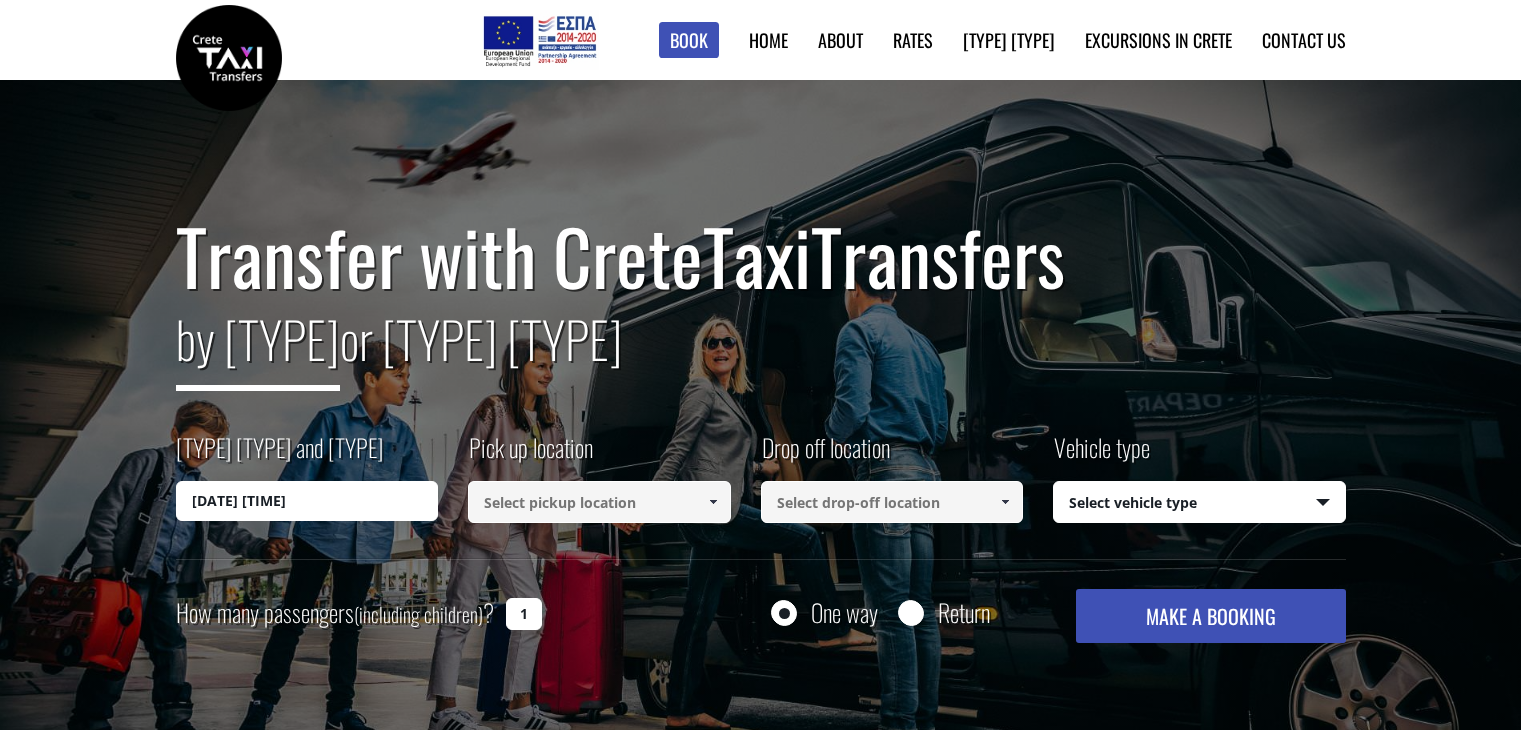 scroll, scrollTop: 0, scrollLeft: 0, axis: both 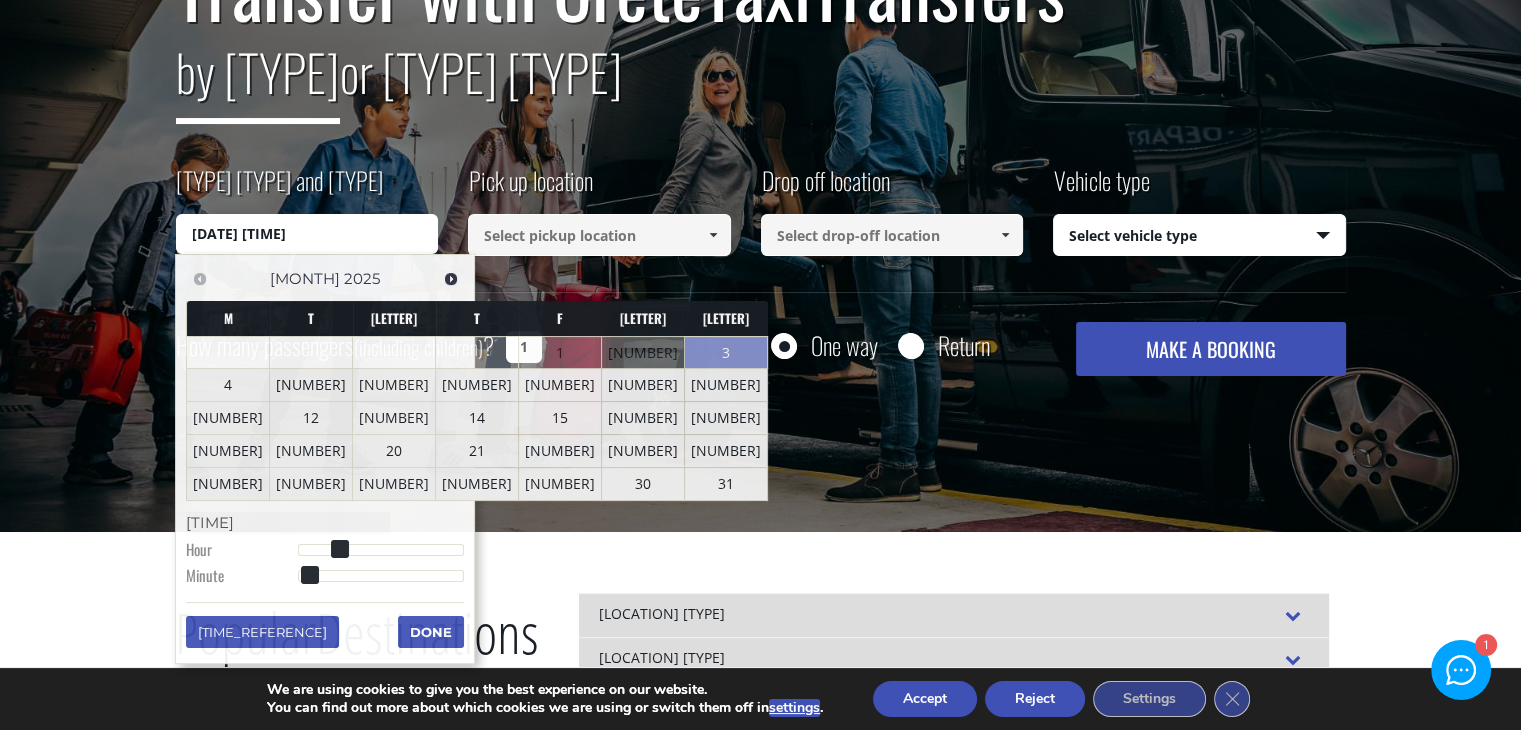 click on "[DATE] [TIME]" at bounding box center (307, 234) 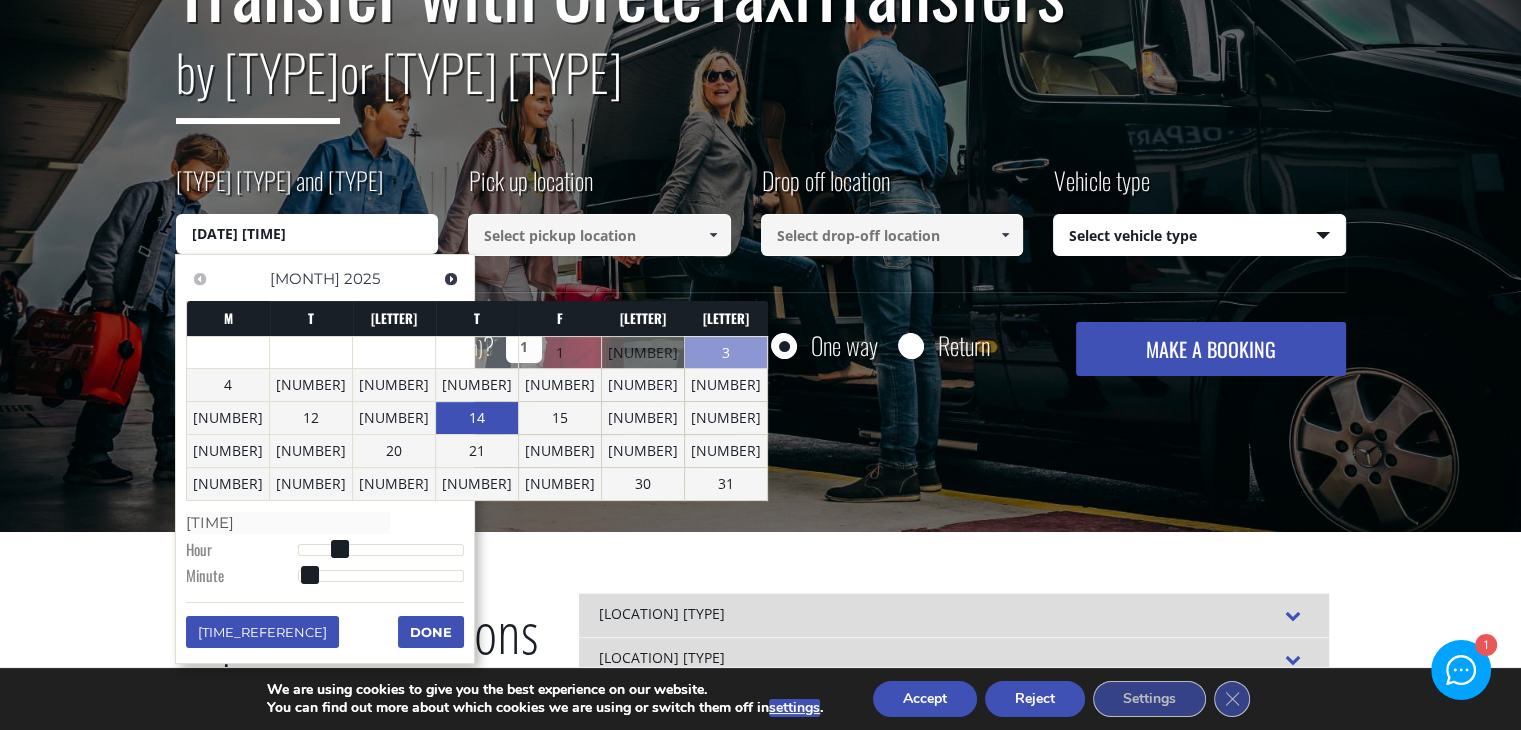 click on "14" at bounding box center (477, 418) 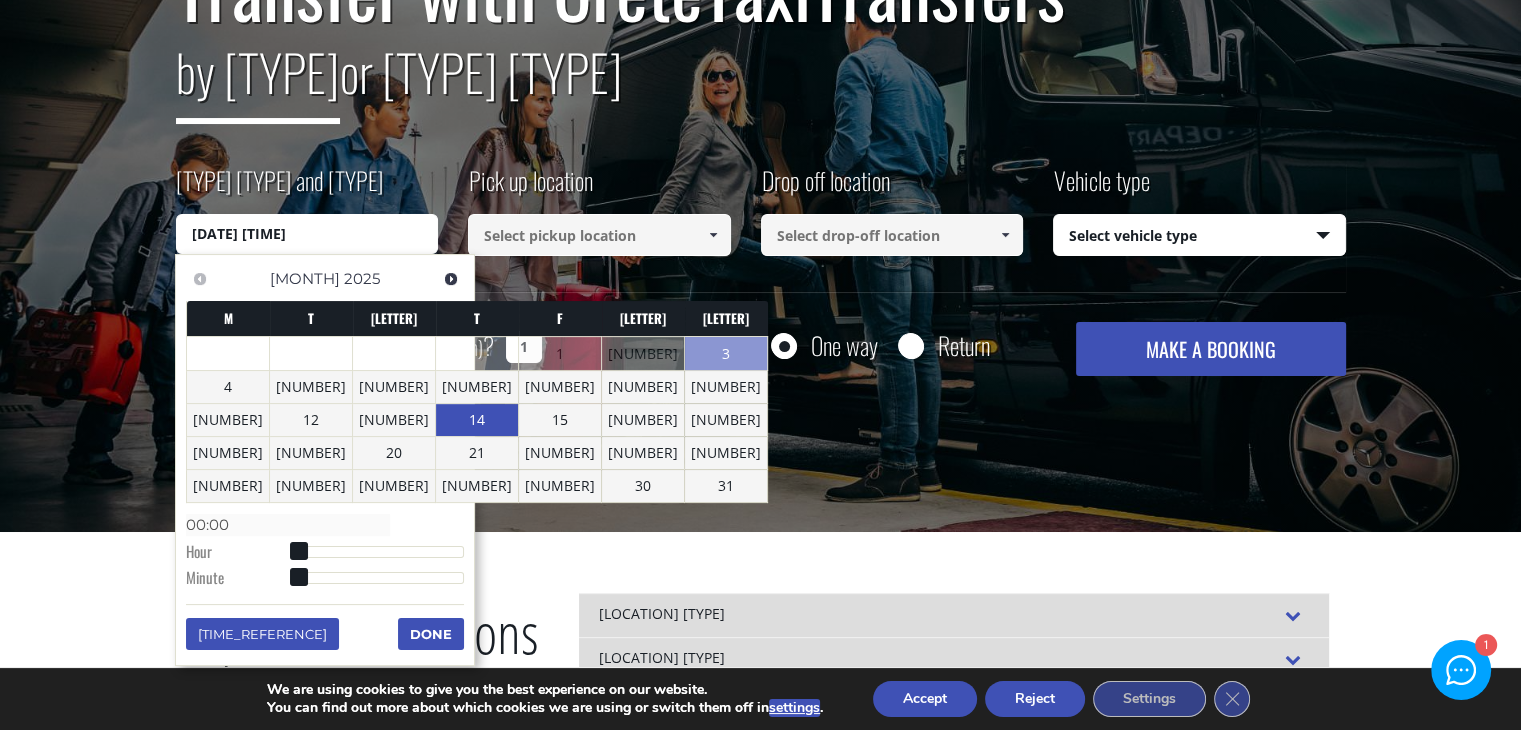 type on "[DATE] [TIME]" 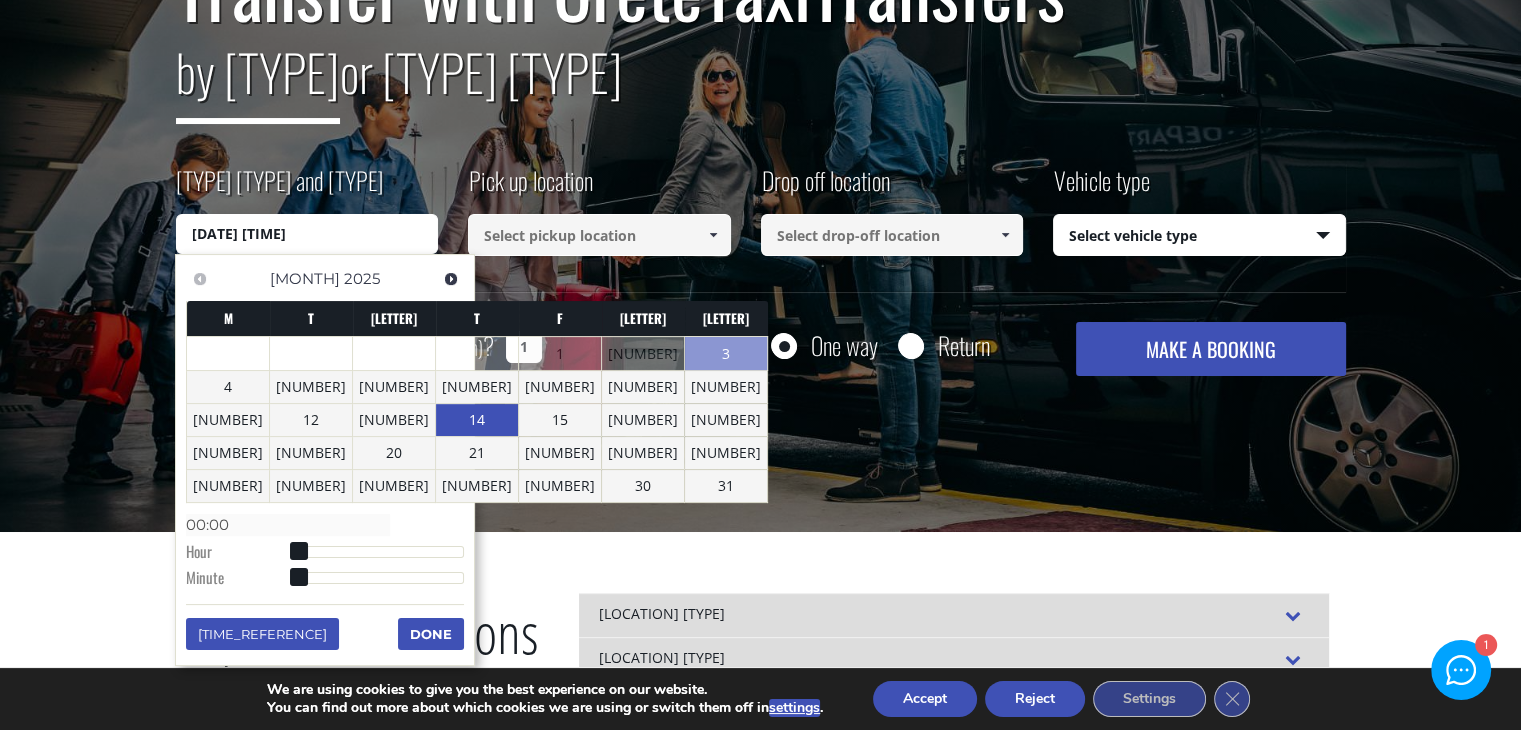 type on "[TIME]" 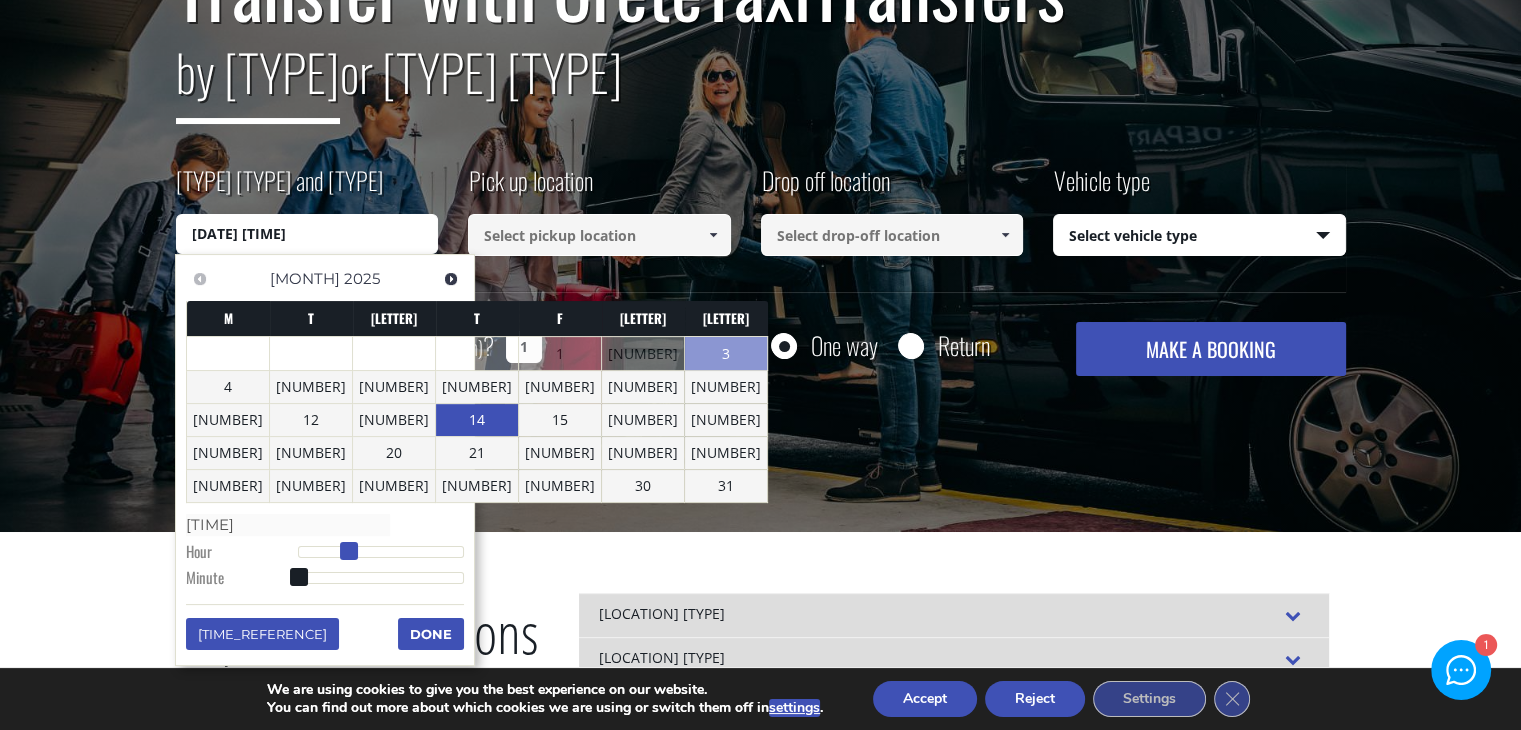 click at bounding box center [381, 552] 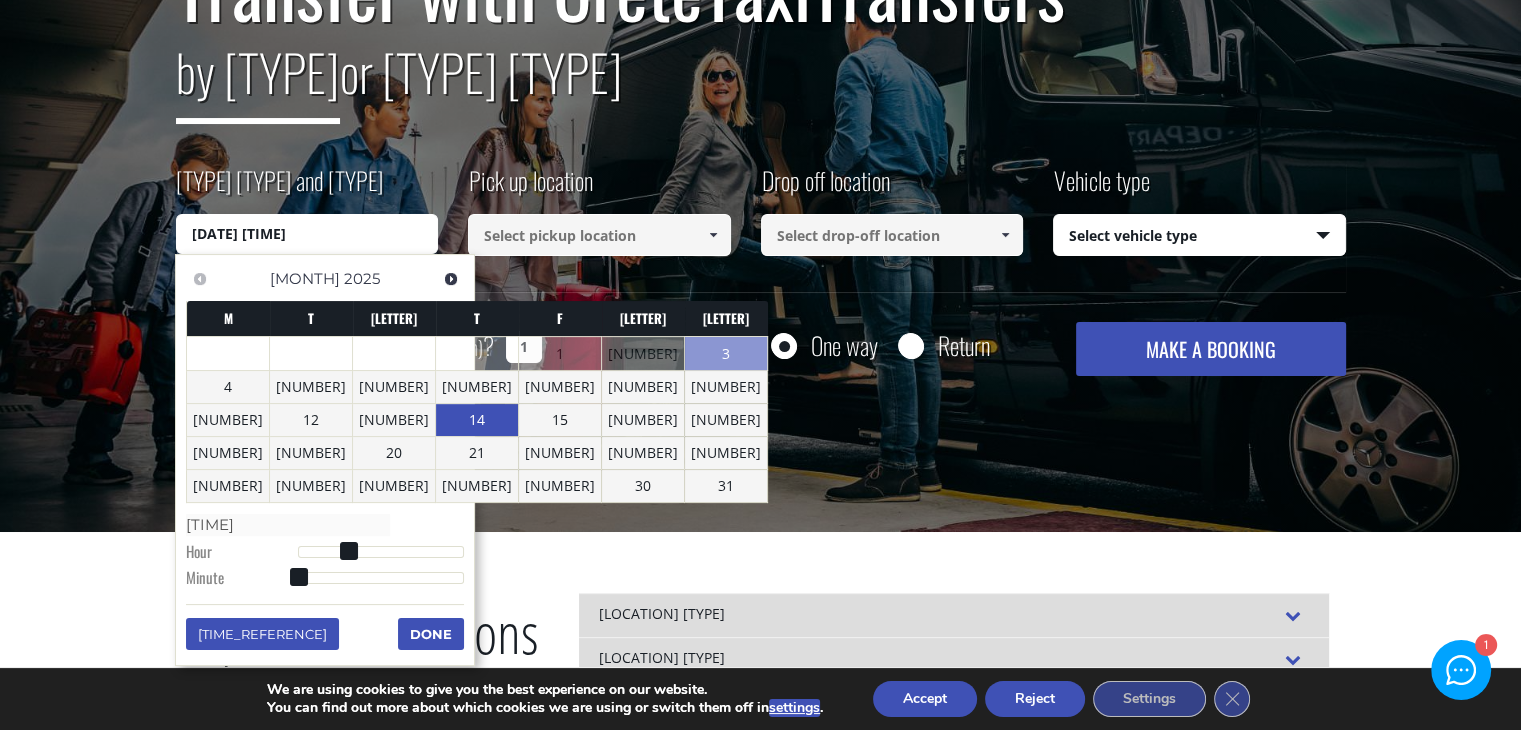 type on "[DATE] [TIME]" 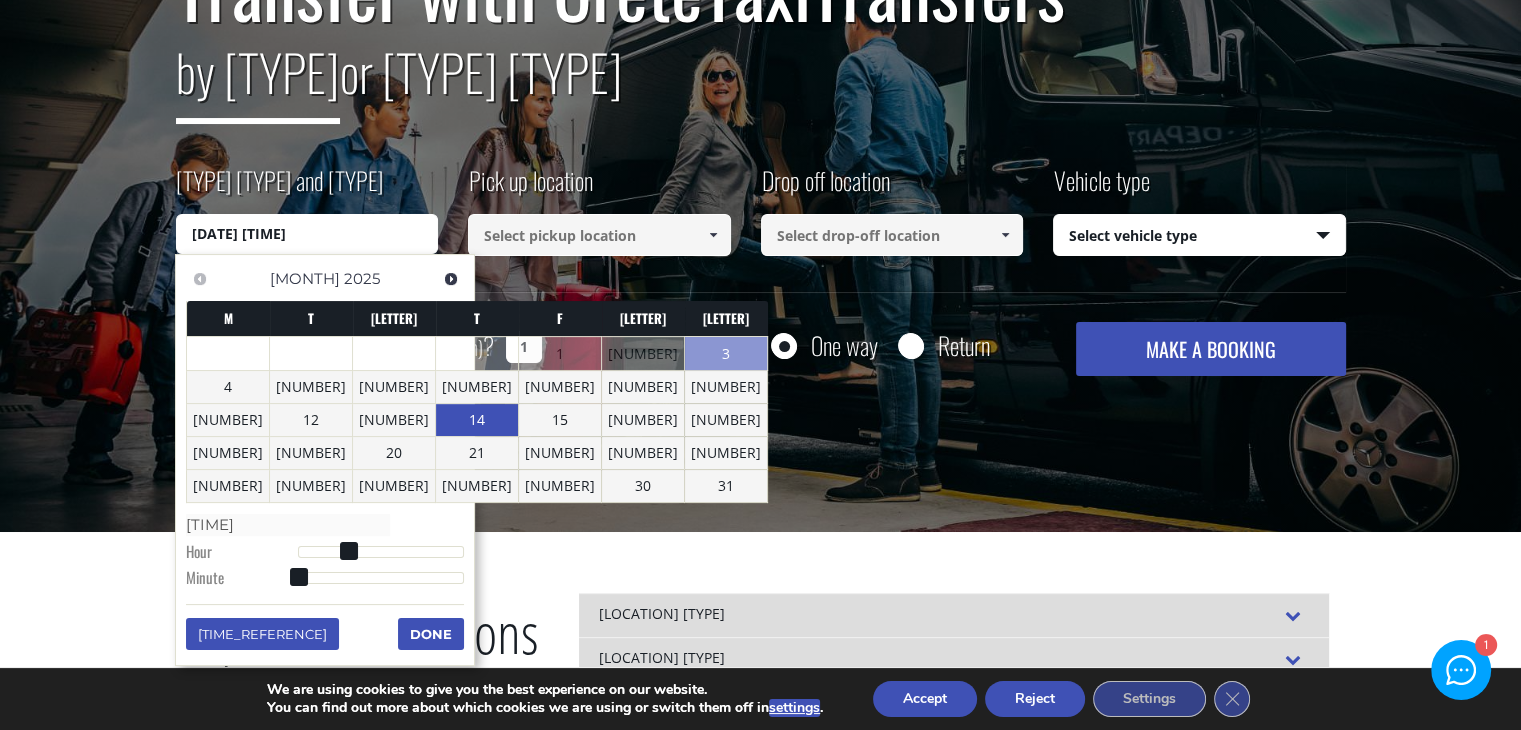 type on "[TIME]" 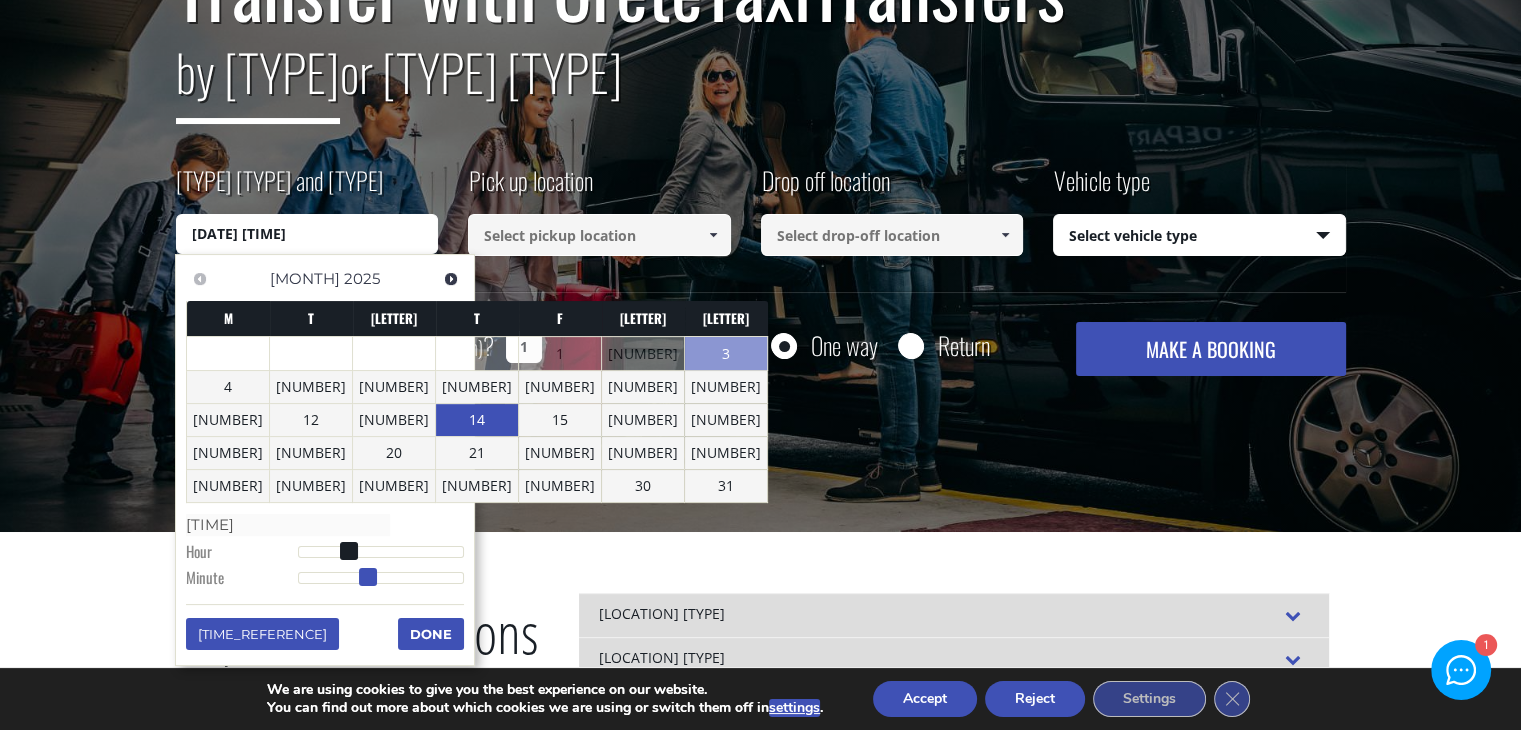 click at bounding box center (381, 578) 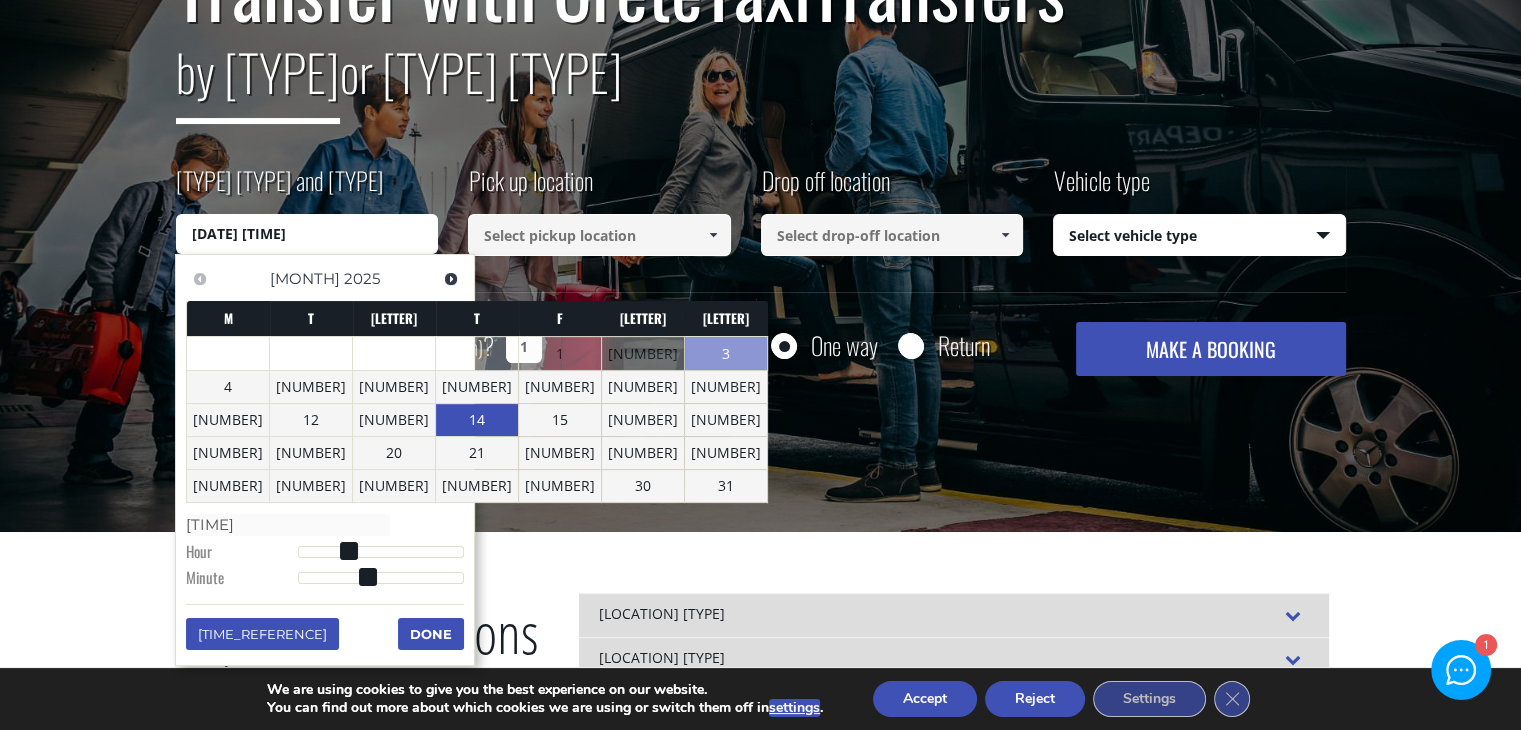 type on "[DATE] [TIME]" 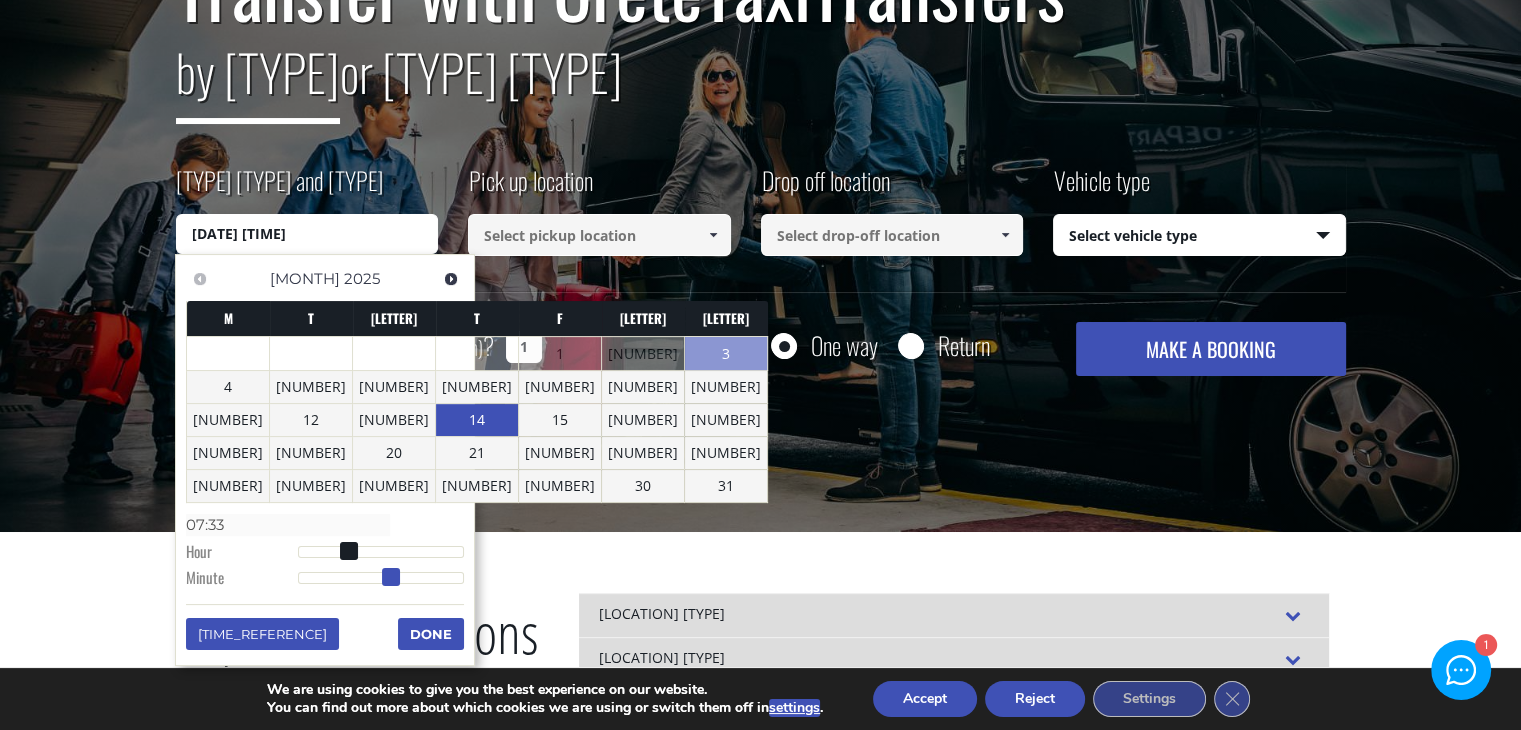 click at bounding box center [381, 578] 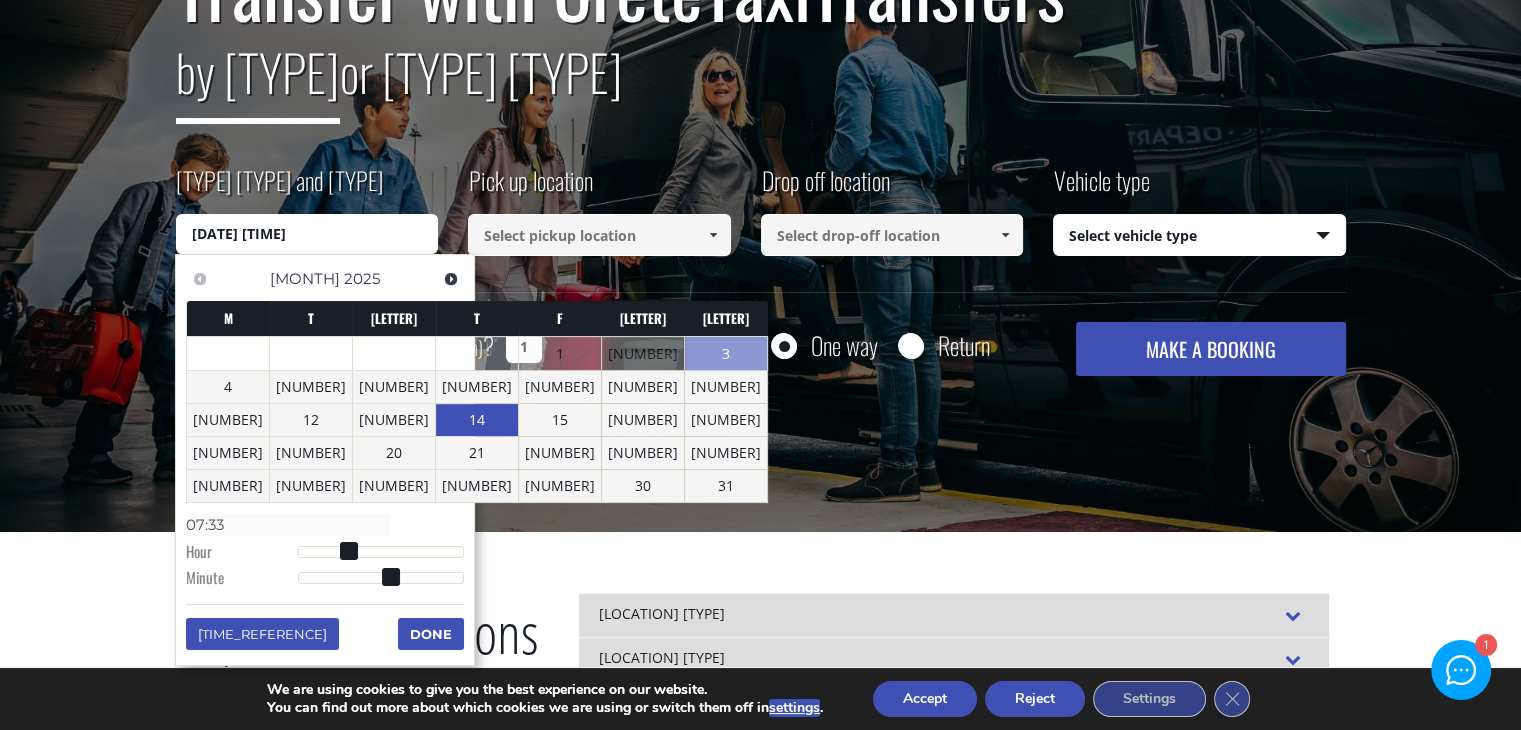 type on "[DATE] [TIME]" 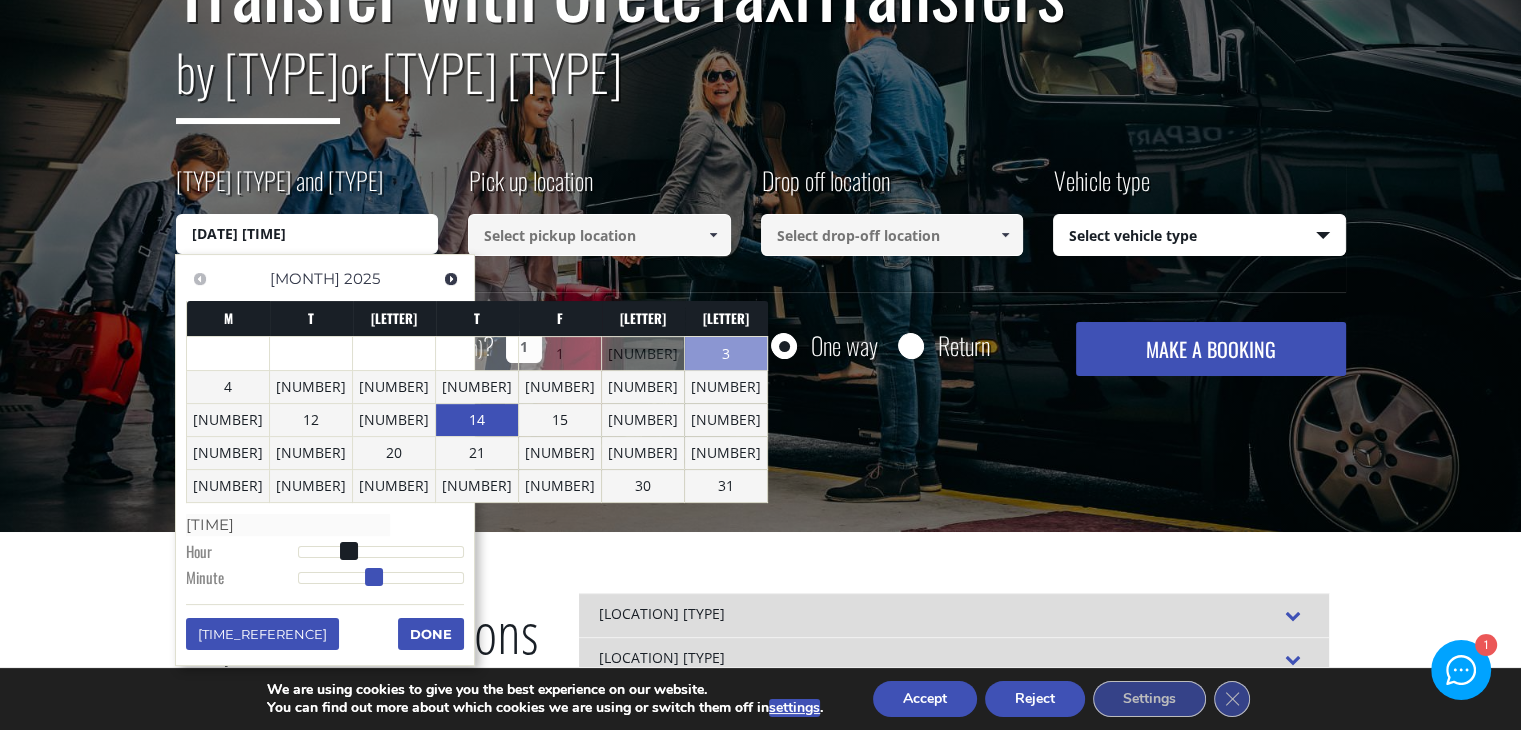 click at bounding box center [381, 578] 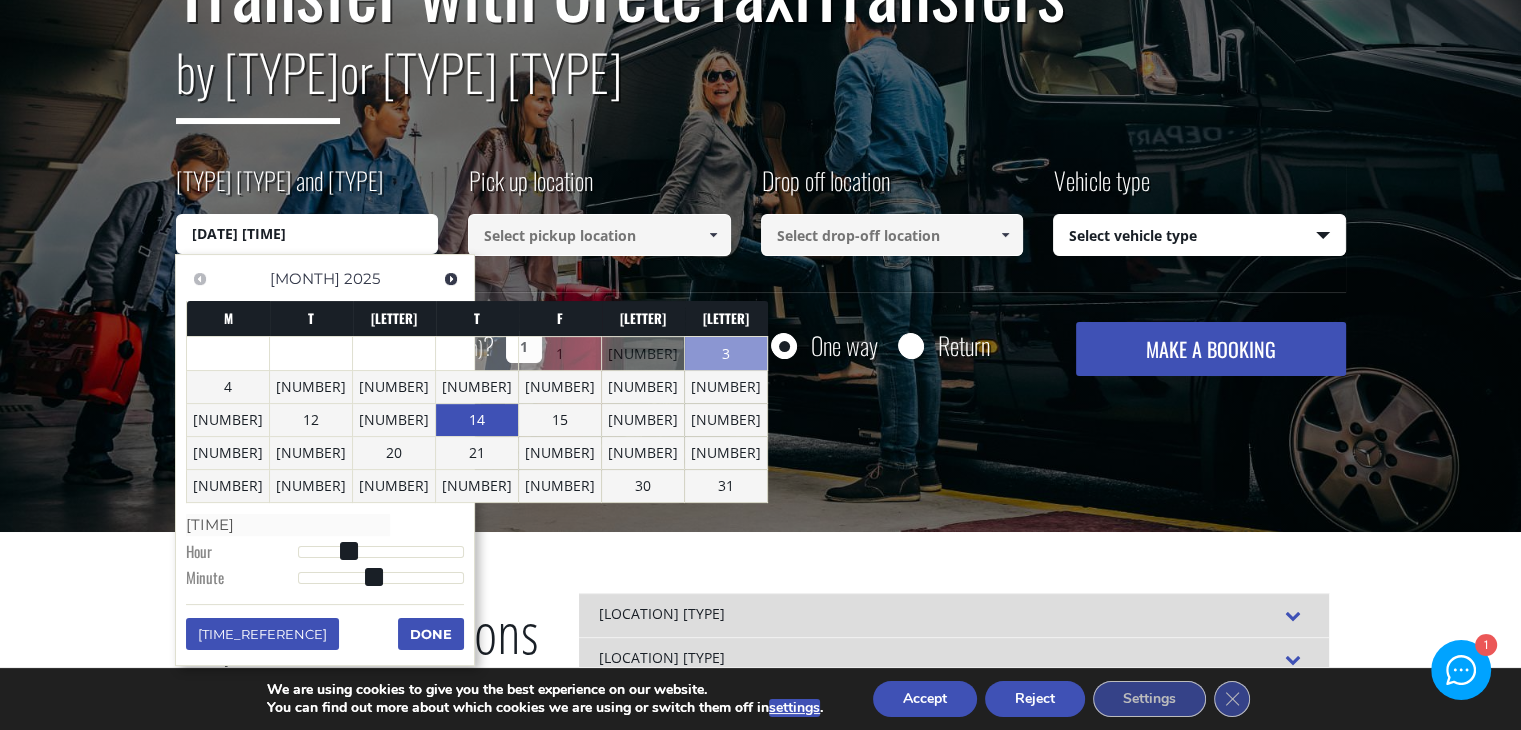 click on "Done" at bounding box center (431, 634) 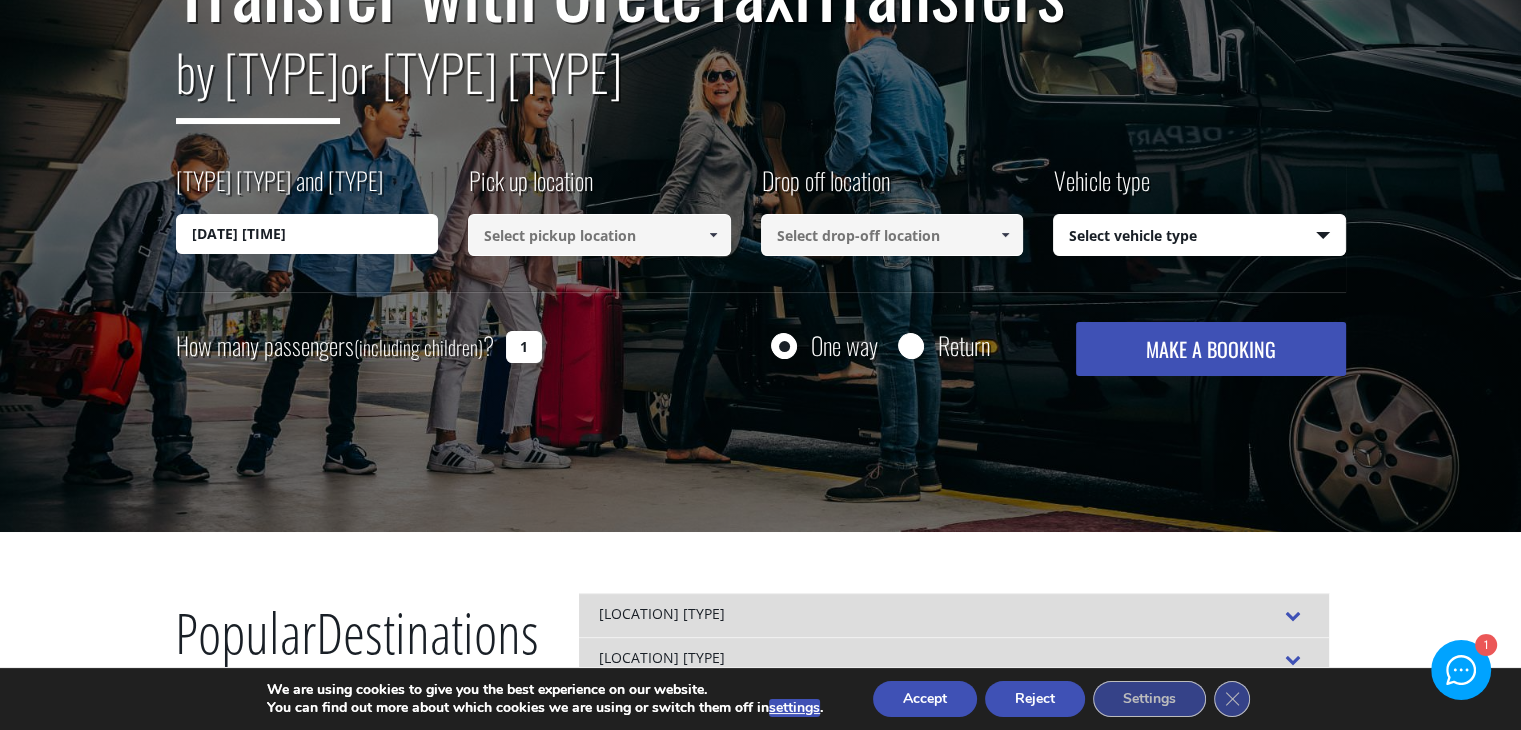 click at bounding box center (599, 235) 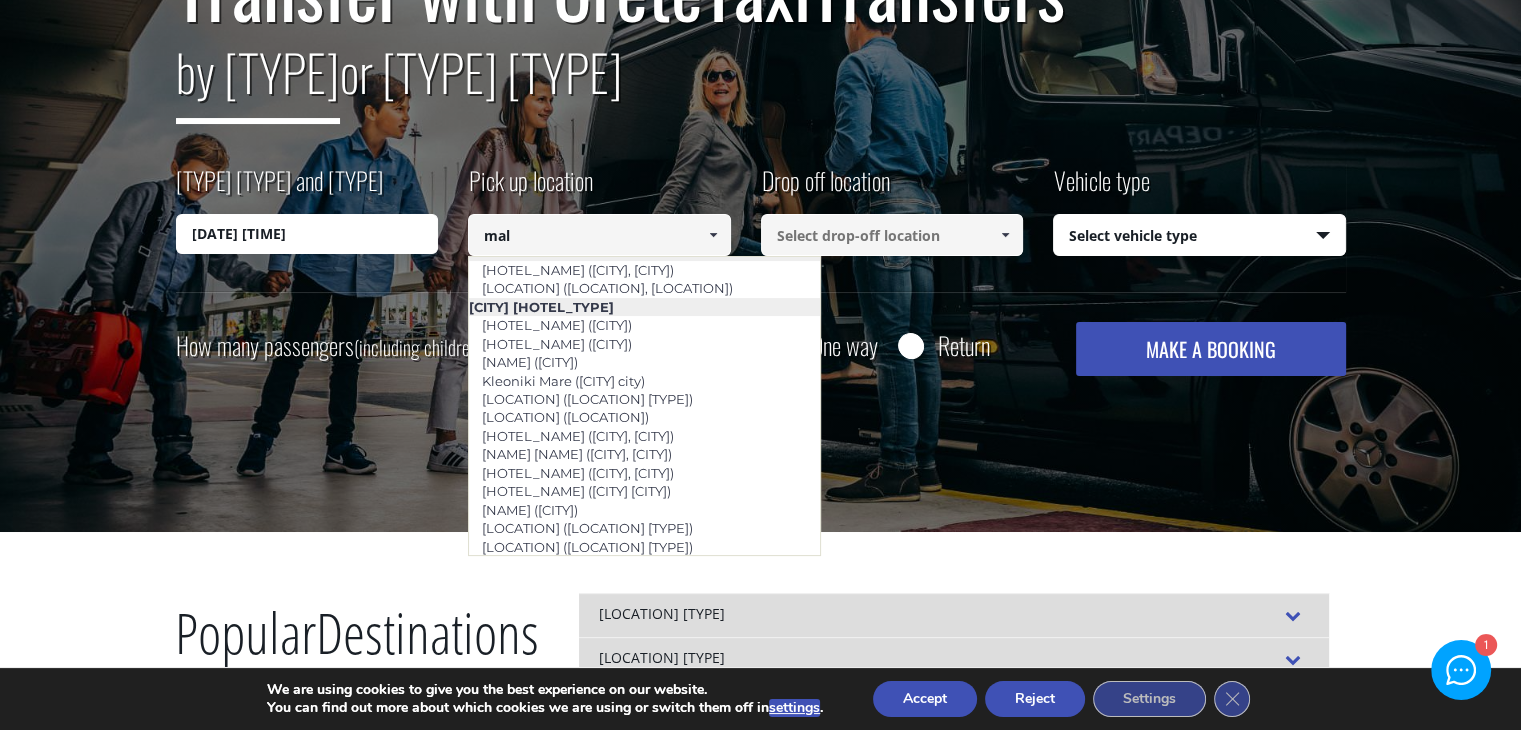 scroll, scrollTop: 0, scrollLeft: 0, axis: both 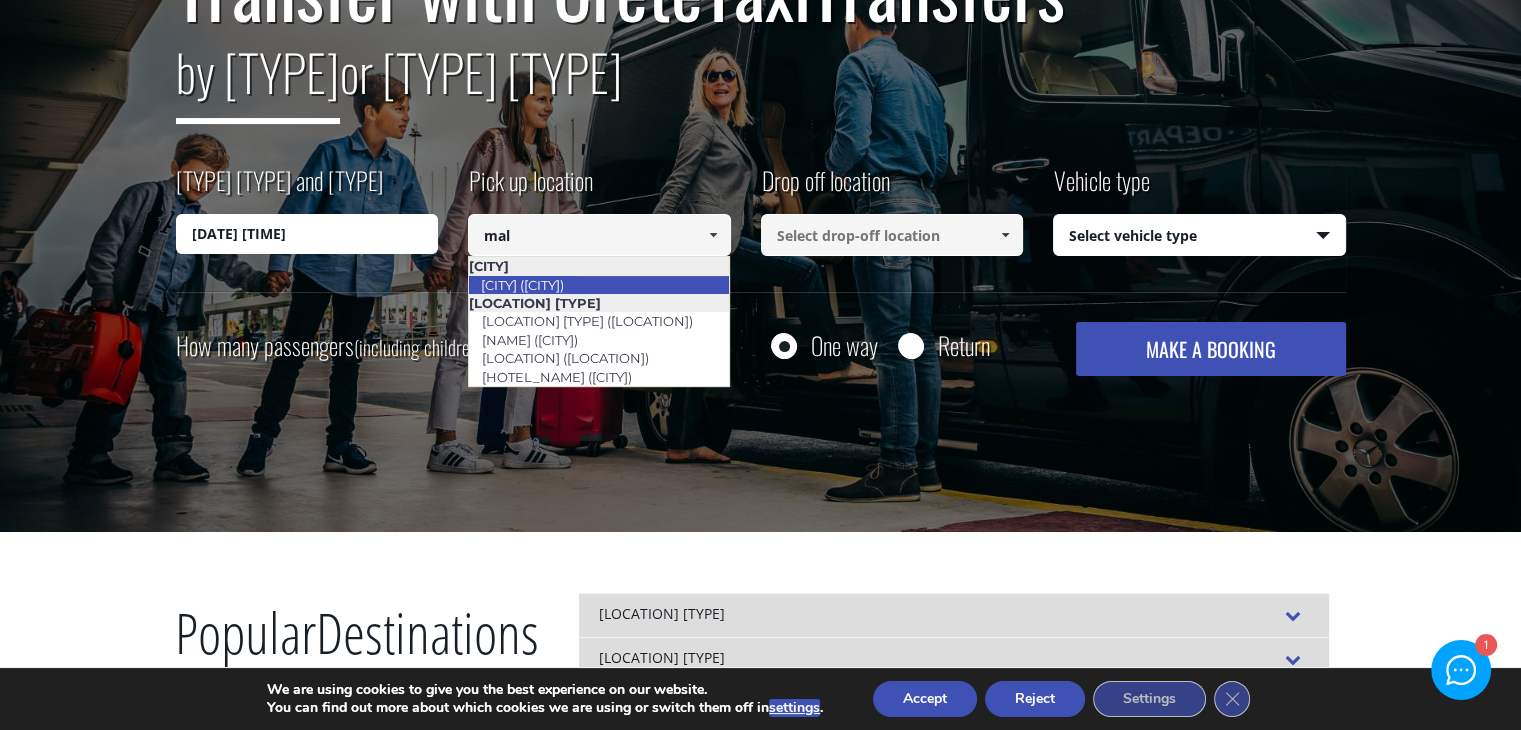 click on "[CITY] ([CITY])" at bounding box center (522, 285) 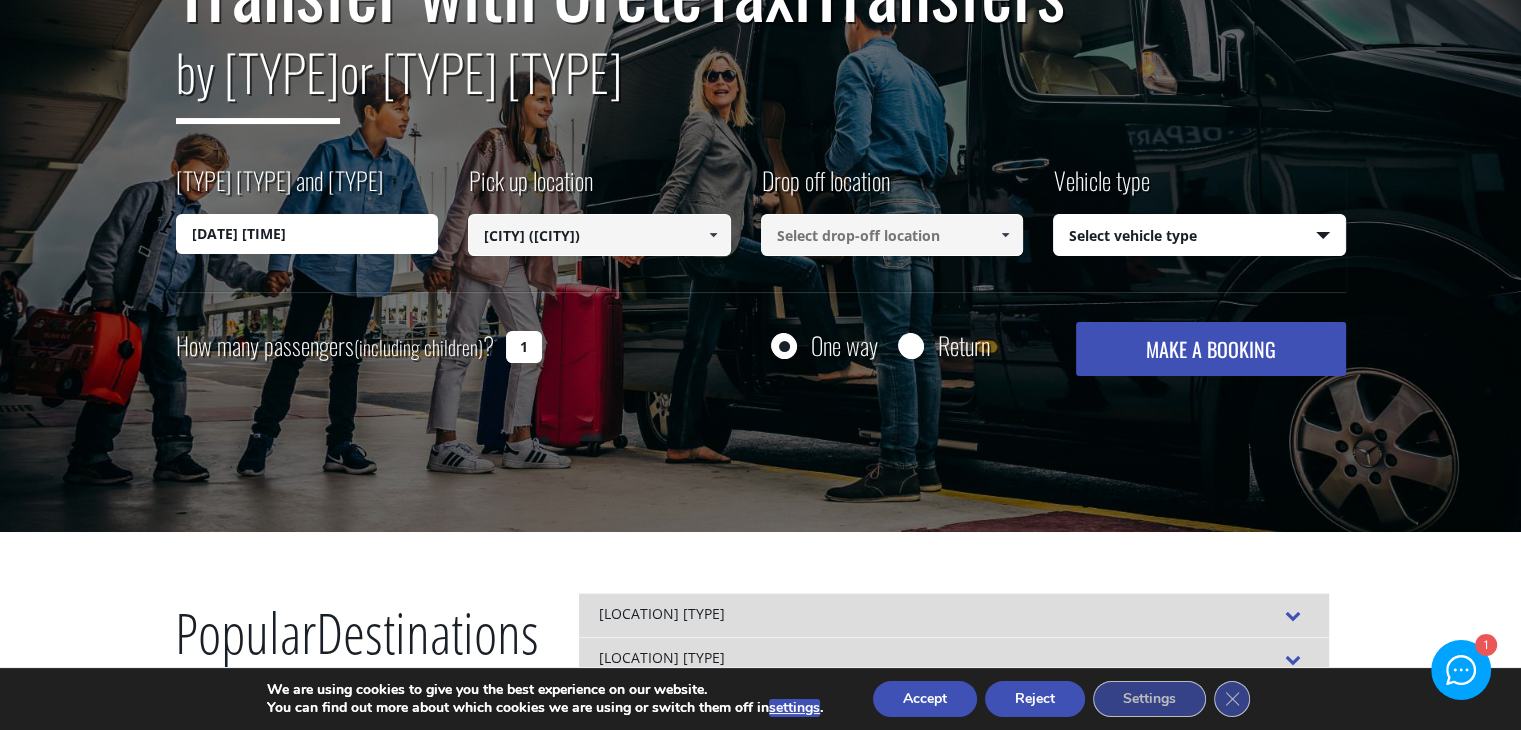 type on "[CITY] ([CITY])" 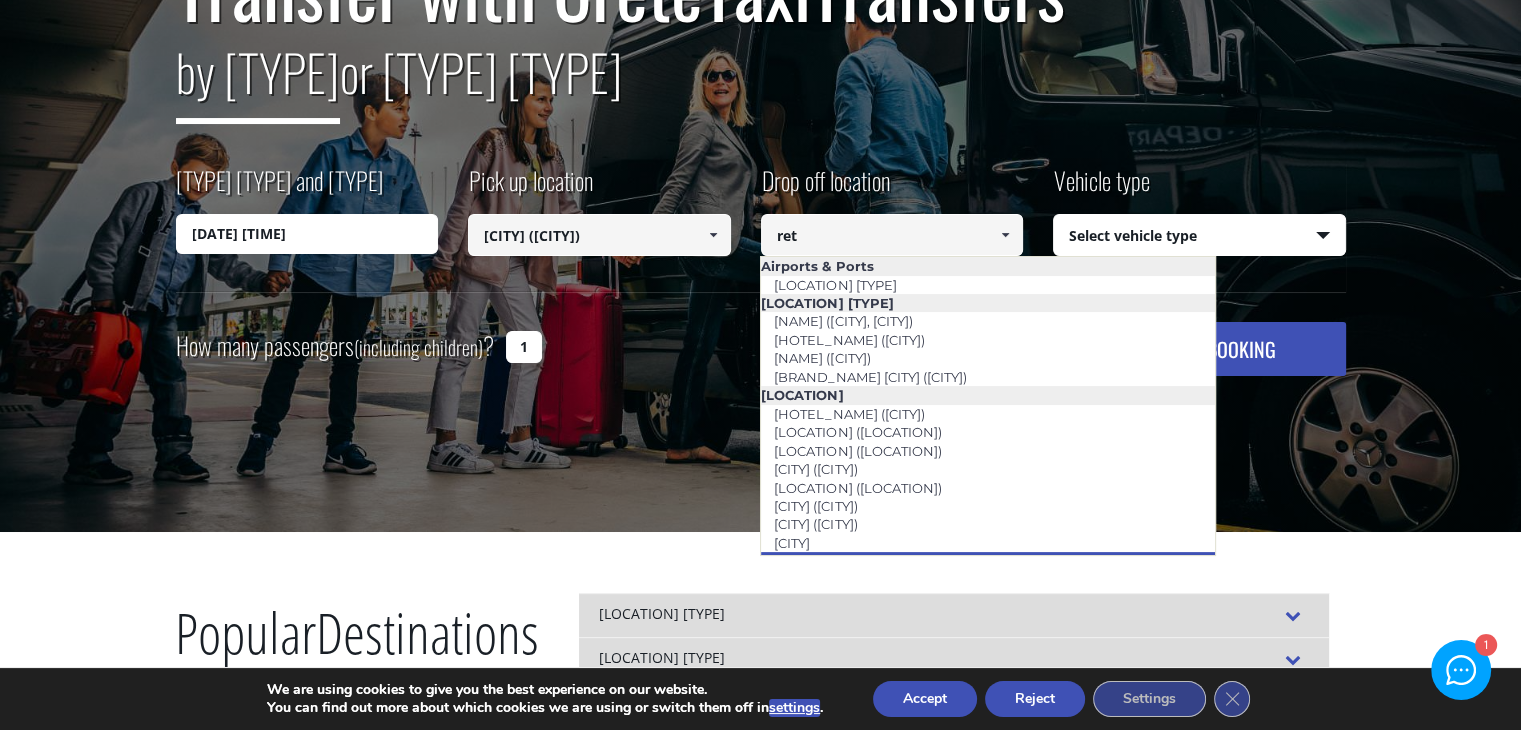 scroll, scrollTop: 15, scrollLeft: 0, axis: vertical 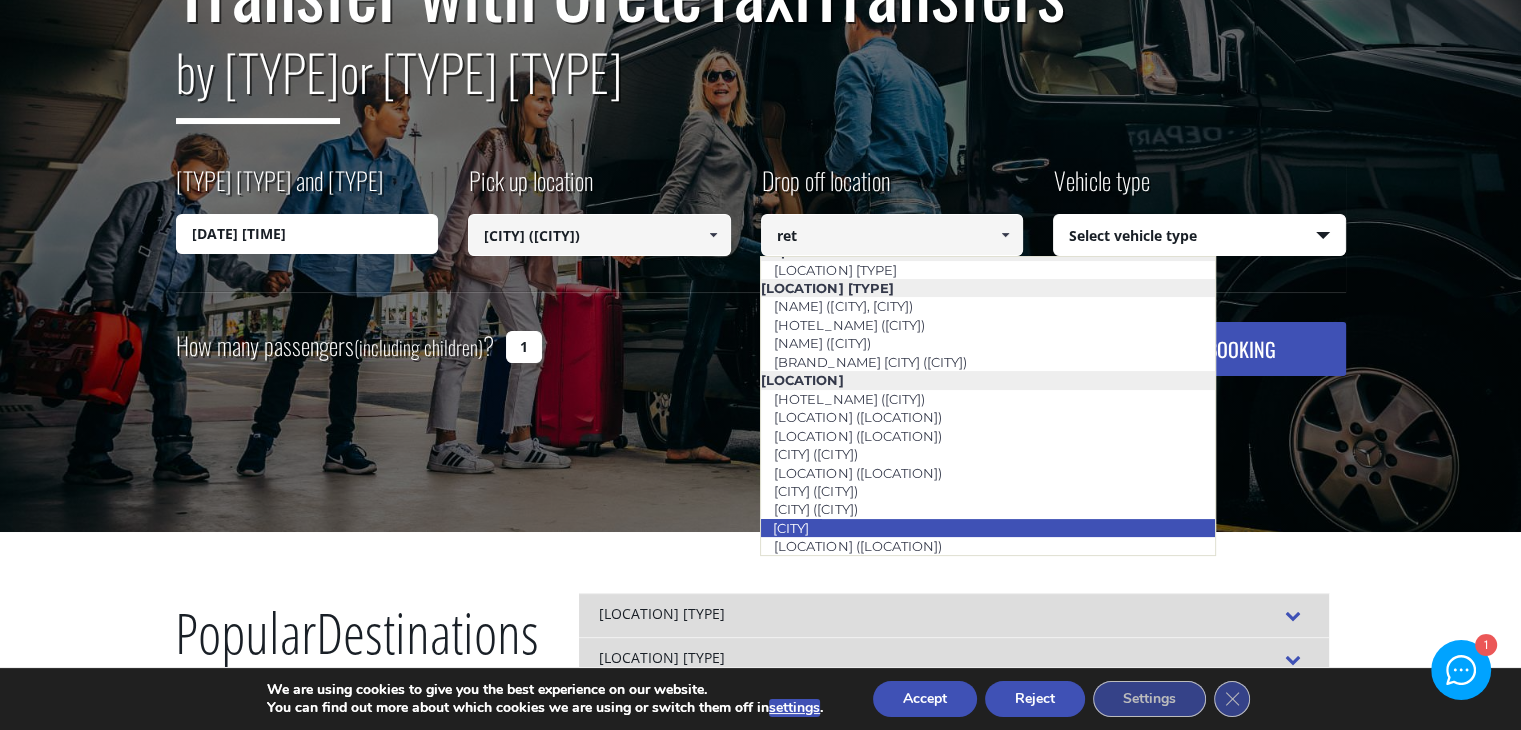 click on "[CITY]" at bounding box center [791, 528] 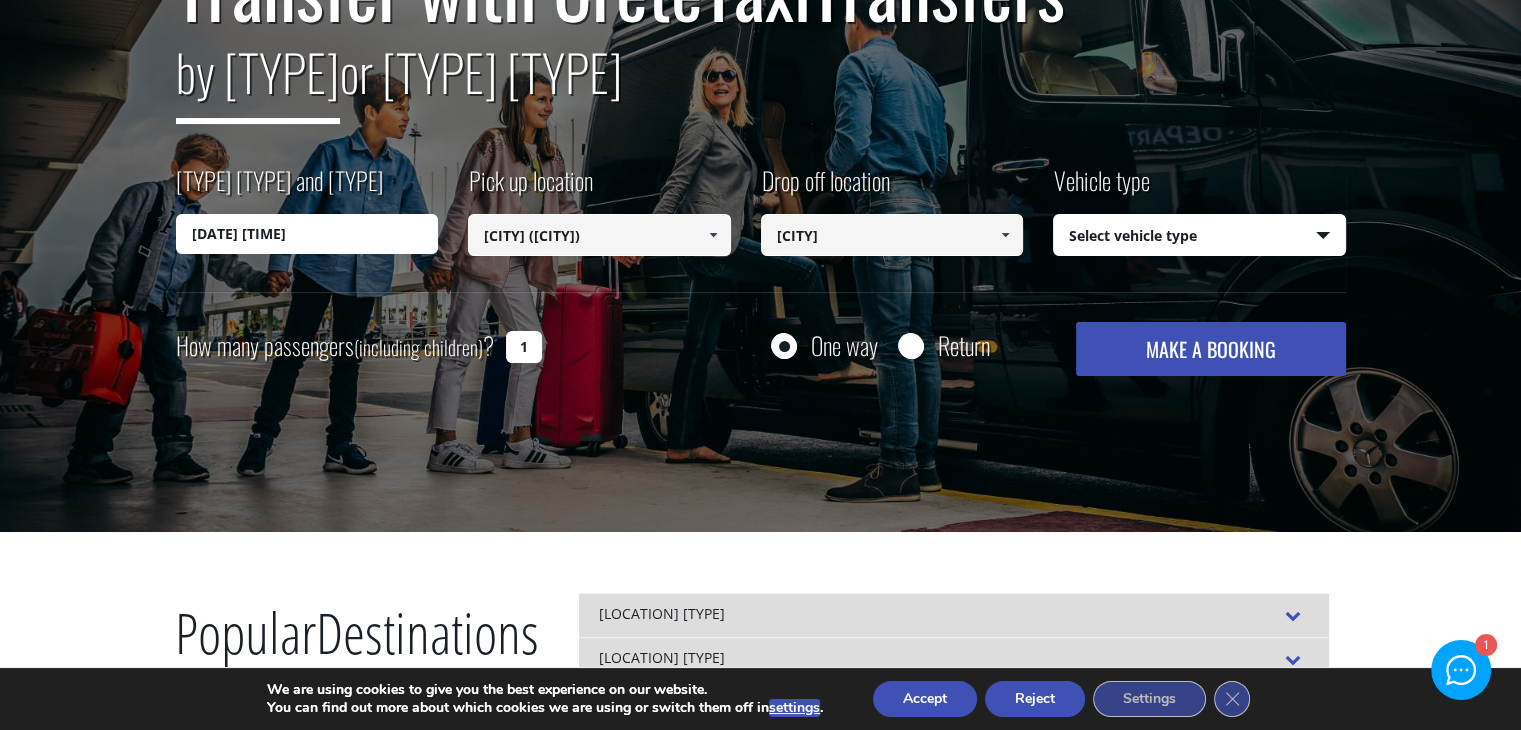type on "[CITY]" 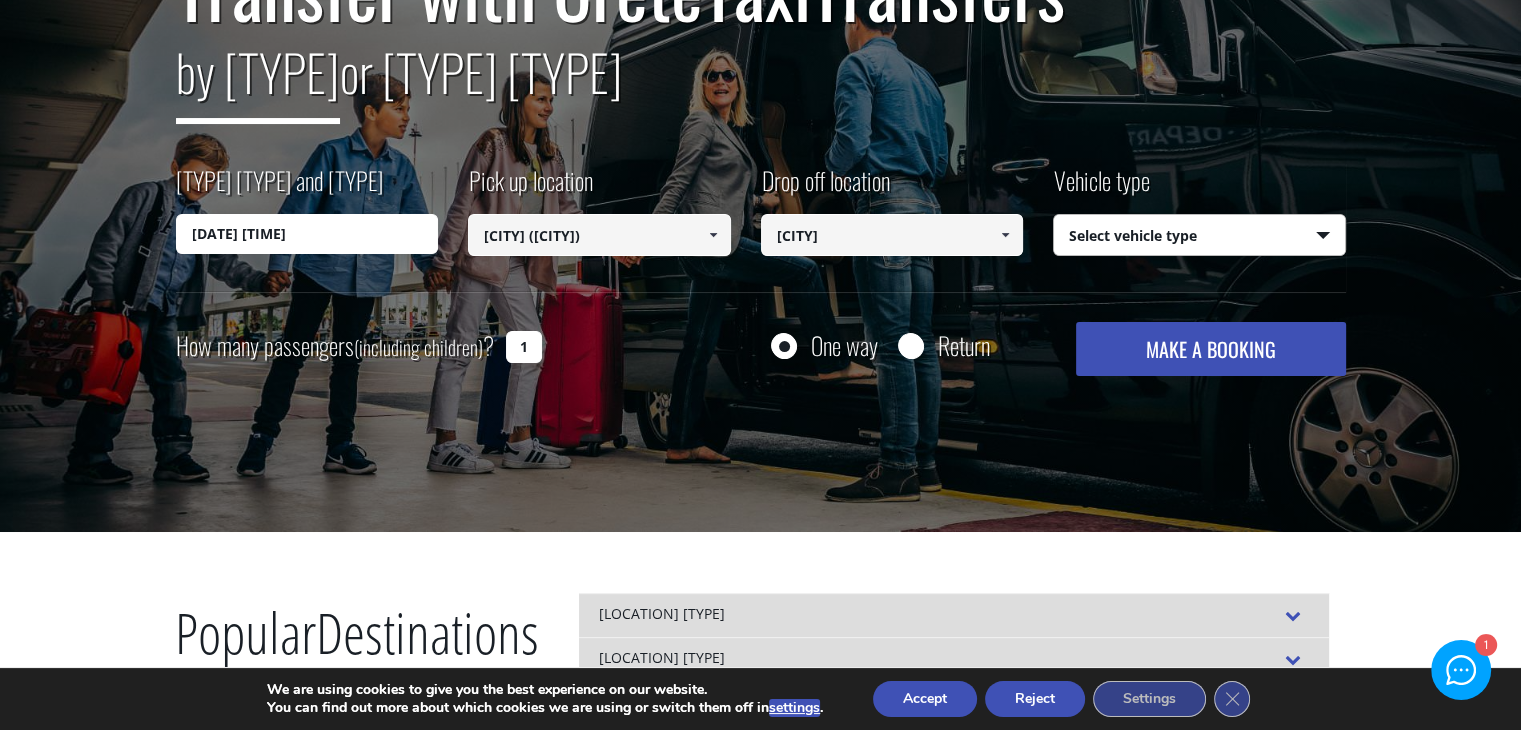 click on "Select vehicle type Taxi ([NUMBER] [TYPE]) [BRAND] [MODEL] Mini Van ([NUMBER] [TYPE]) [BRAND] [MODEL] Mini Bus ([NUMBER] [TYPE]) [BRAND] [MODEL] Mini Bus [NUMBER] ([NUMBER] [TYPE]) [BRAND] [MODEL]" at bounding box center [1199, 236] 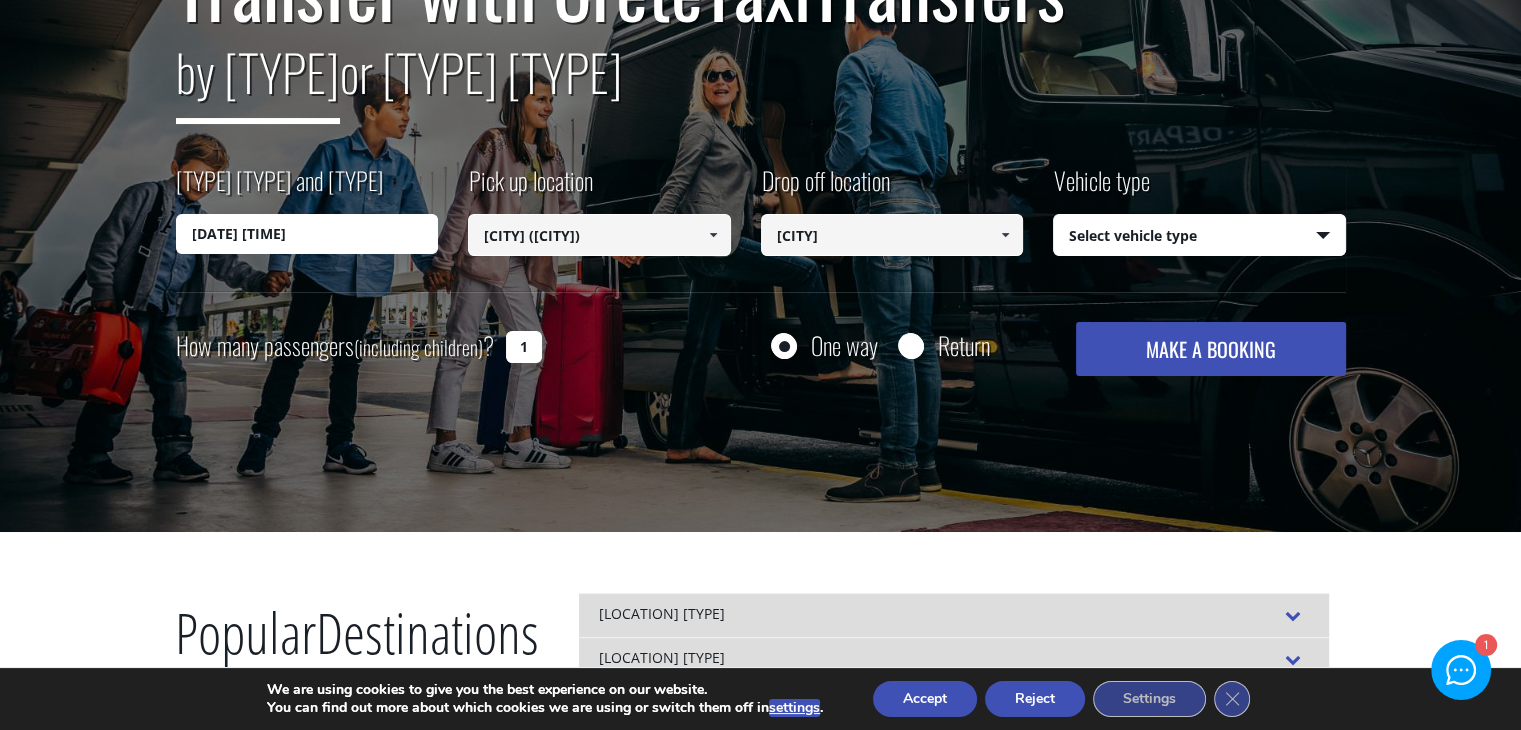 click on "1" at bounding box center [524, 347] 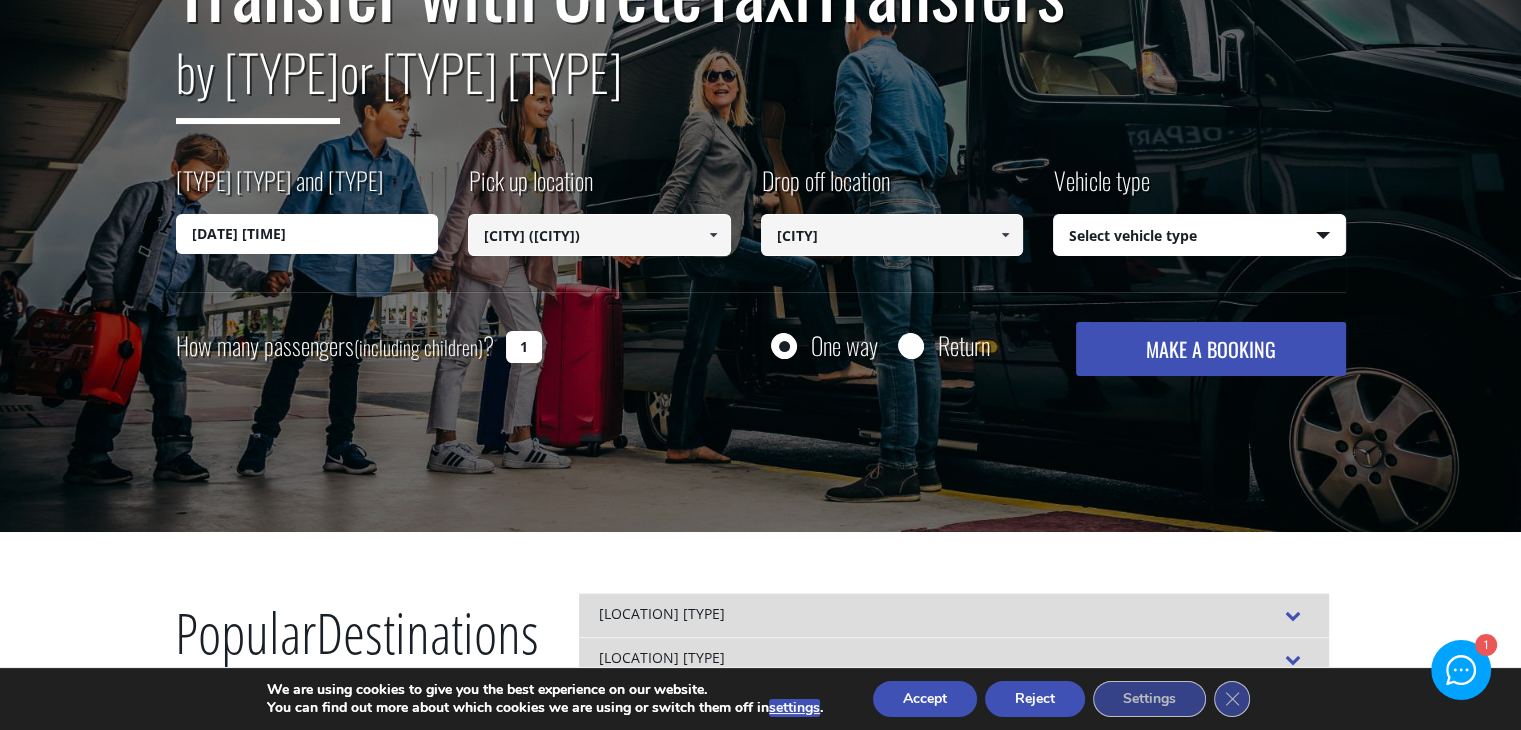 type on "[NUMBER]" 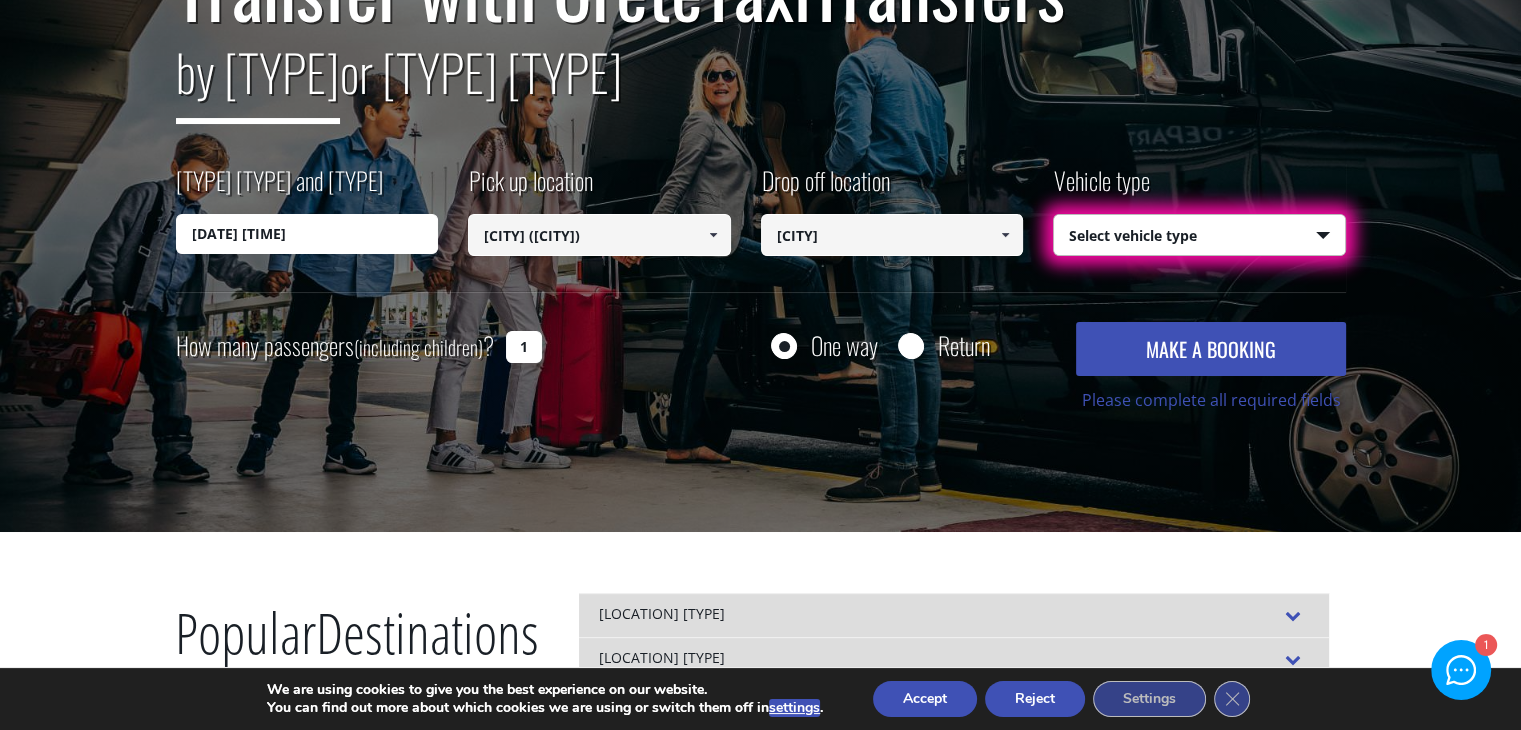 click on "Select vehicle type Taxi ([NUMBER] [TYPE]) [BRAND] [MODEL] Mini Van ([NUMBER] [TYPE]) [BRAND] [MODEL] Mini Bus ([NUMBER] [TYPE]) [BRAND] [MODEL] Mini Bus [NUMBER] ([NUMBER] [TYPE]) [BRAND] [MODEL]" at bounding box center (1199, 236) 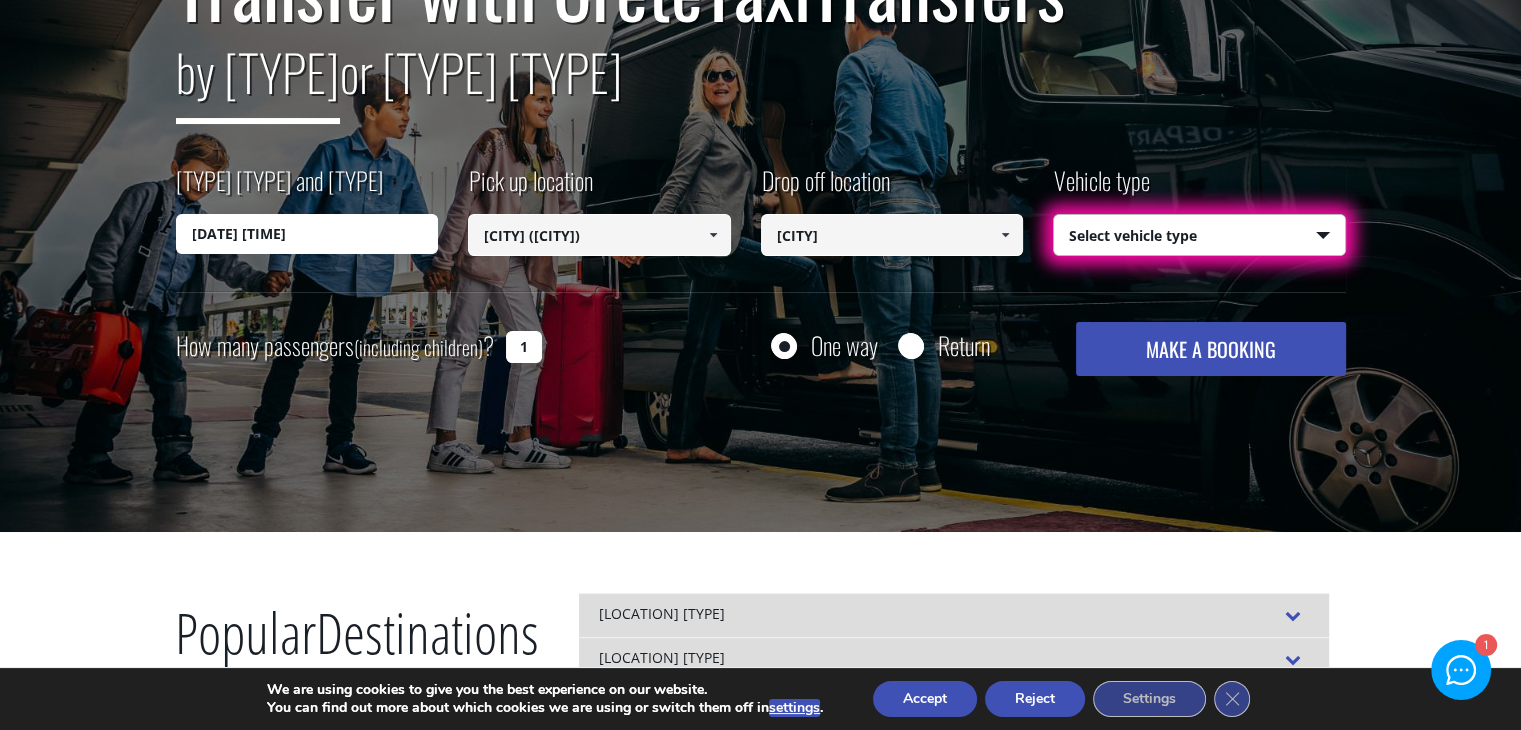 click on "Select vehicle type Taxi ([NUMBER] [TYPE]) [BRAND] [MODEL] Mini Van ([NUMBER] [TYPE]) [BRAND] [MODEL] Mini Bus ([NUMBER] [TYPE]) [BRAND] [MODEL] Mini Bus [NUMBER] ([NUMBER] [TYPE]) [BRAND] [MODEL]" at bounding box center [1199, 236] 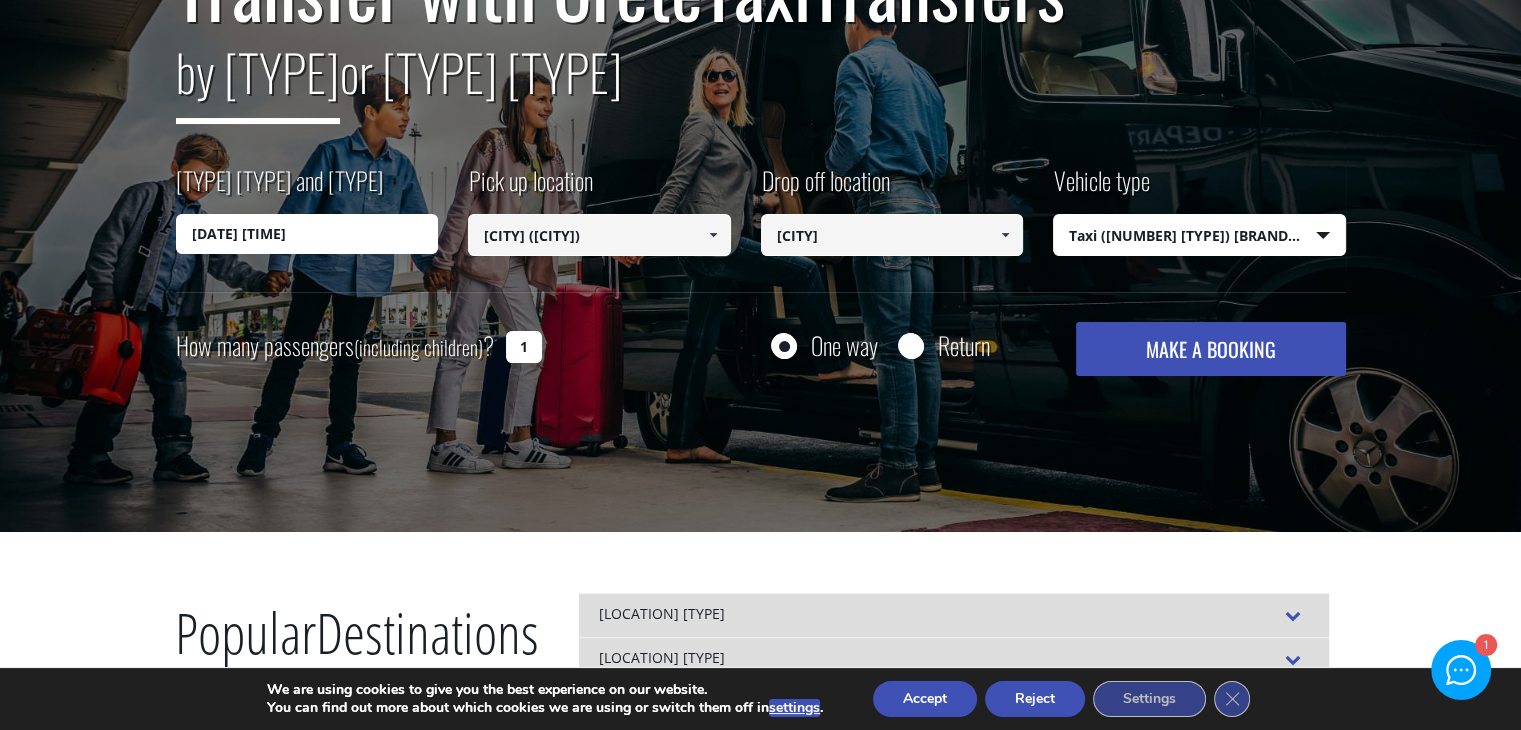 click on "MAKE A BOOKING" at bounding box center [1210, 349] 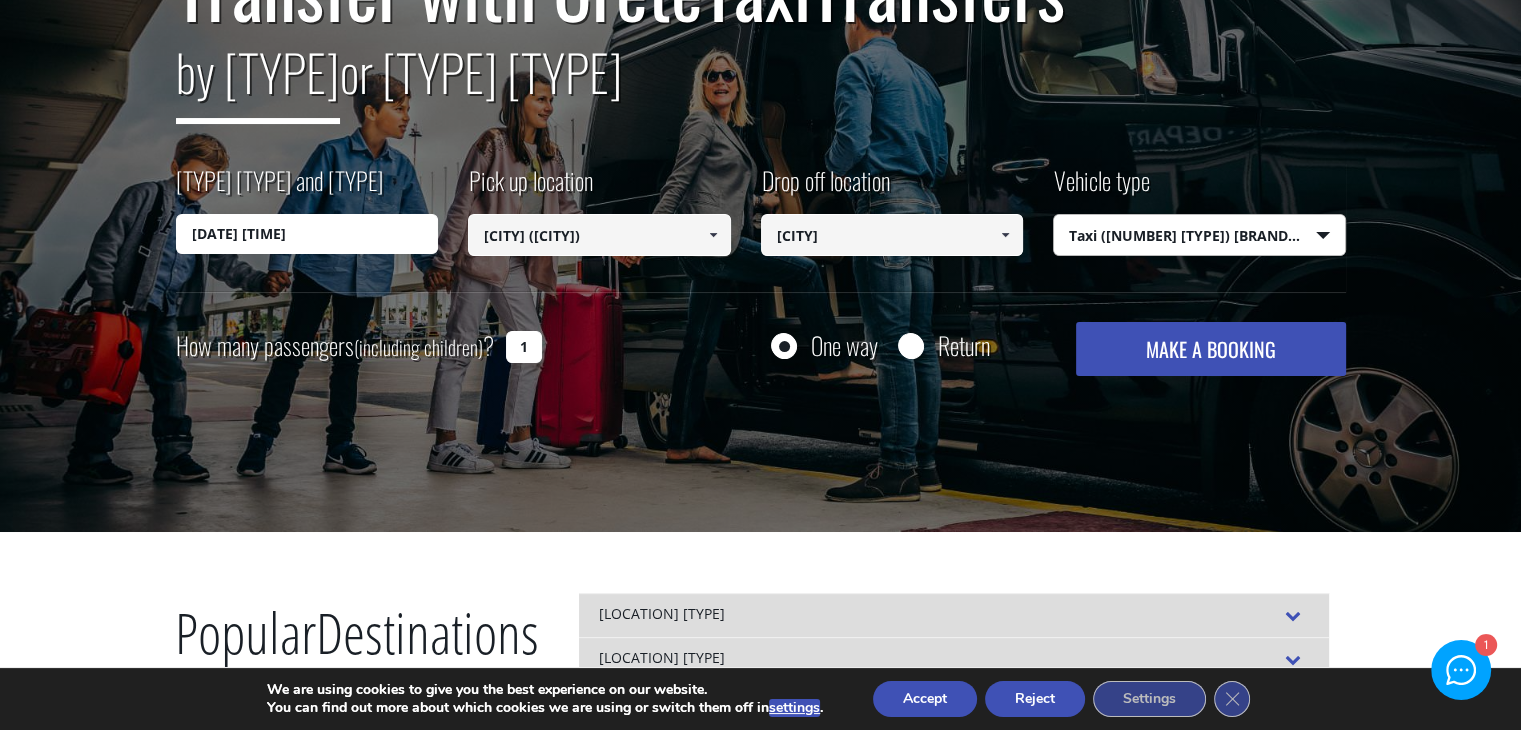 click on "Select vehicle type Taxi ([NUMBER] [TYPE]) [BRAND] [MODEL] Mini Van ([NUMBER] [TYPE]) [BRAND] [MODEL] Mini Bus ([NUMBER] [TYPE]) [BRAND] [MODEL] Mini Bus [NUMBER] ([NUMBER] [TYPE]) [BRAND] [MODEL]" at bounding box center [1199, 236] 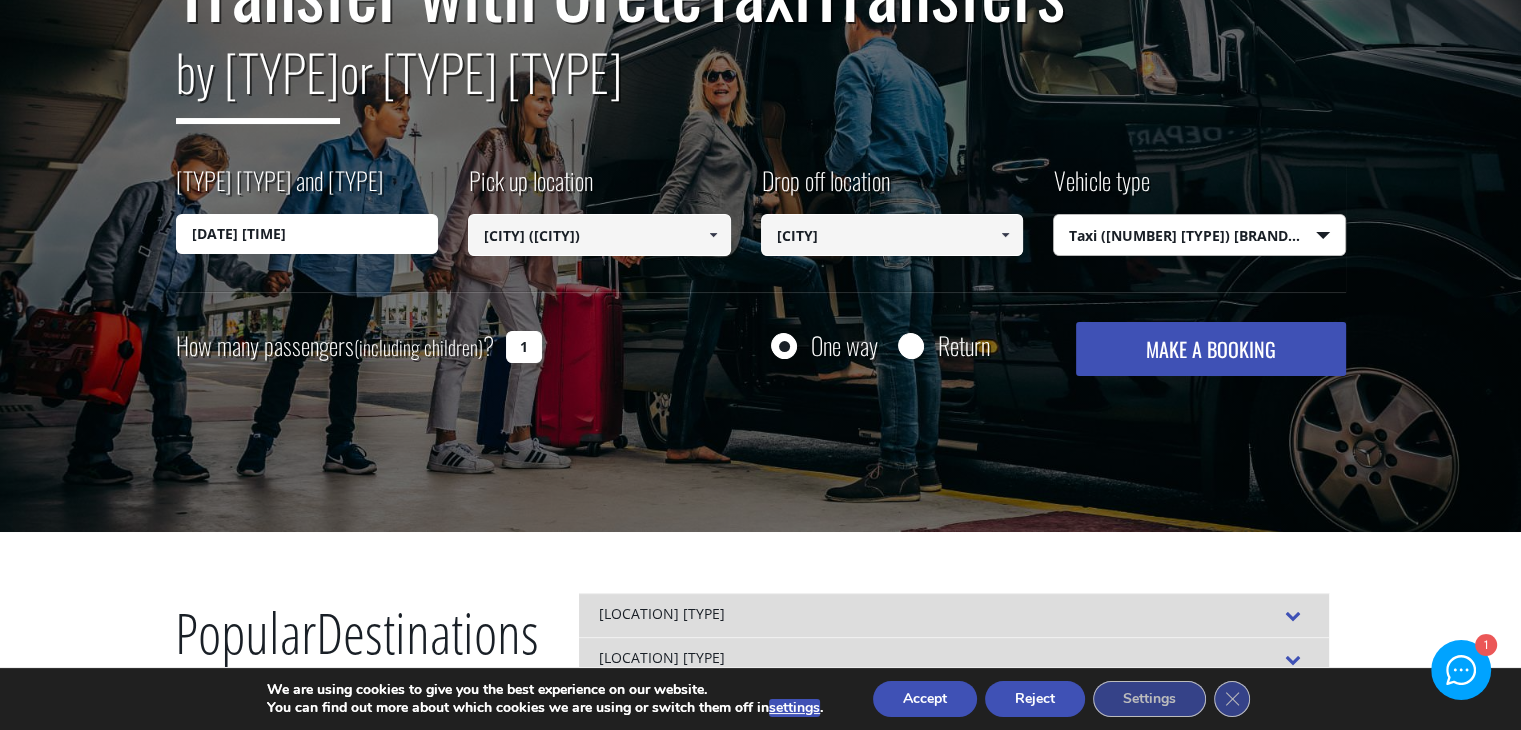 click on "Select vehicle type Taxi ([NUMBER] [TYPE]) [BRAND] [MODEL] Mini Van ([NUMBER] [TYPE]) [BRAND] [MODEL] Mini Bus ([NUMBER] [TYPE]) [BRAND] [MODEL] Mini Bus [NUMBER] ([NUMBER] [TYPE]) [BRAND] [MODEL]" at bounding box center [1199, 236] 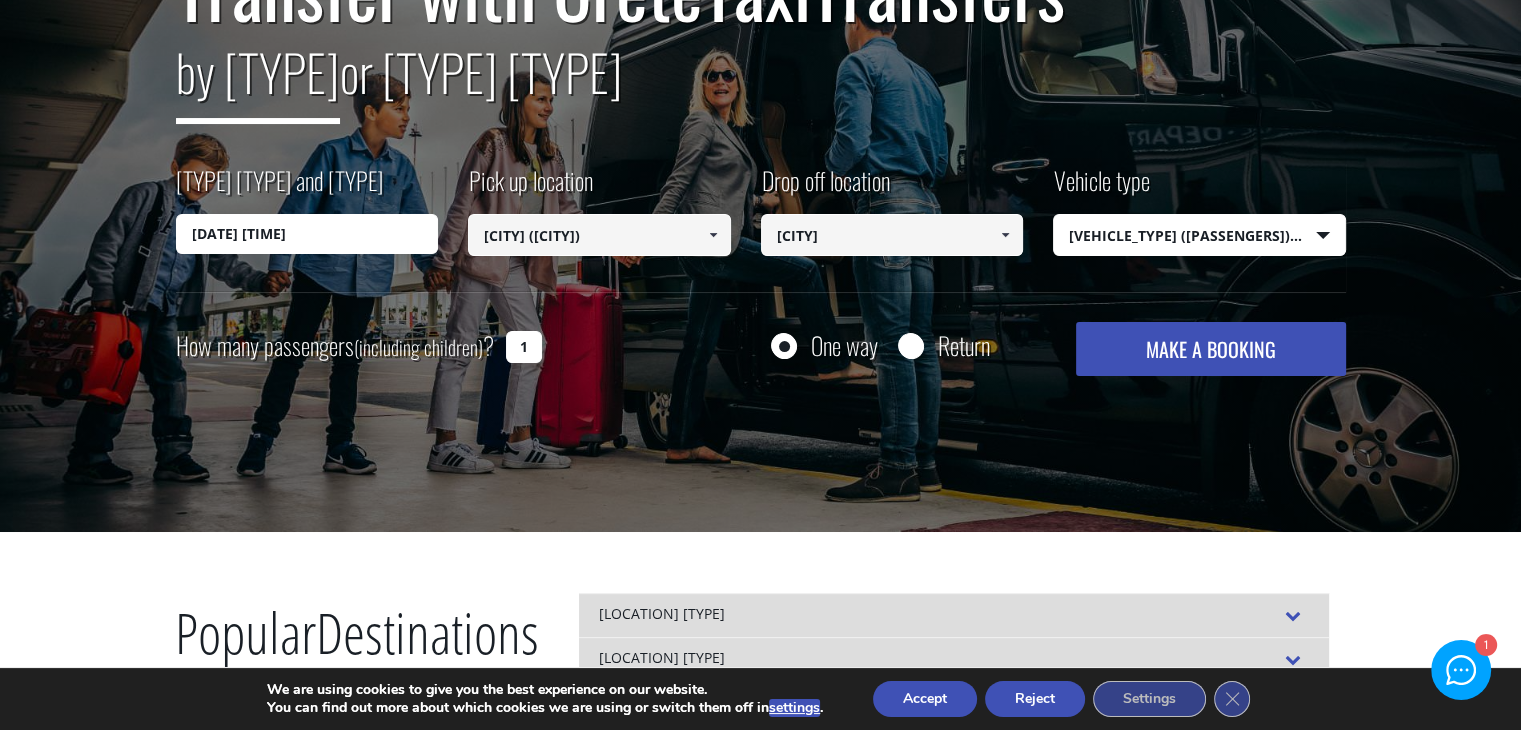 click on "MAKE A BOOKING" at bounding box center (1210, 349) 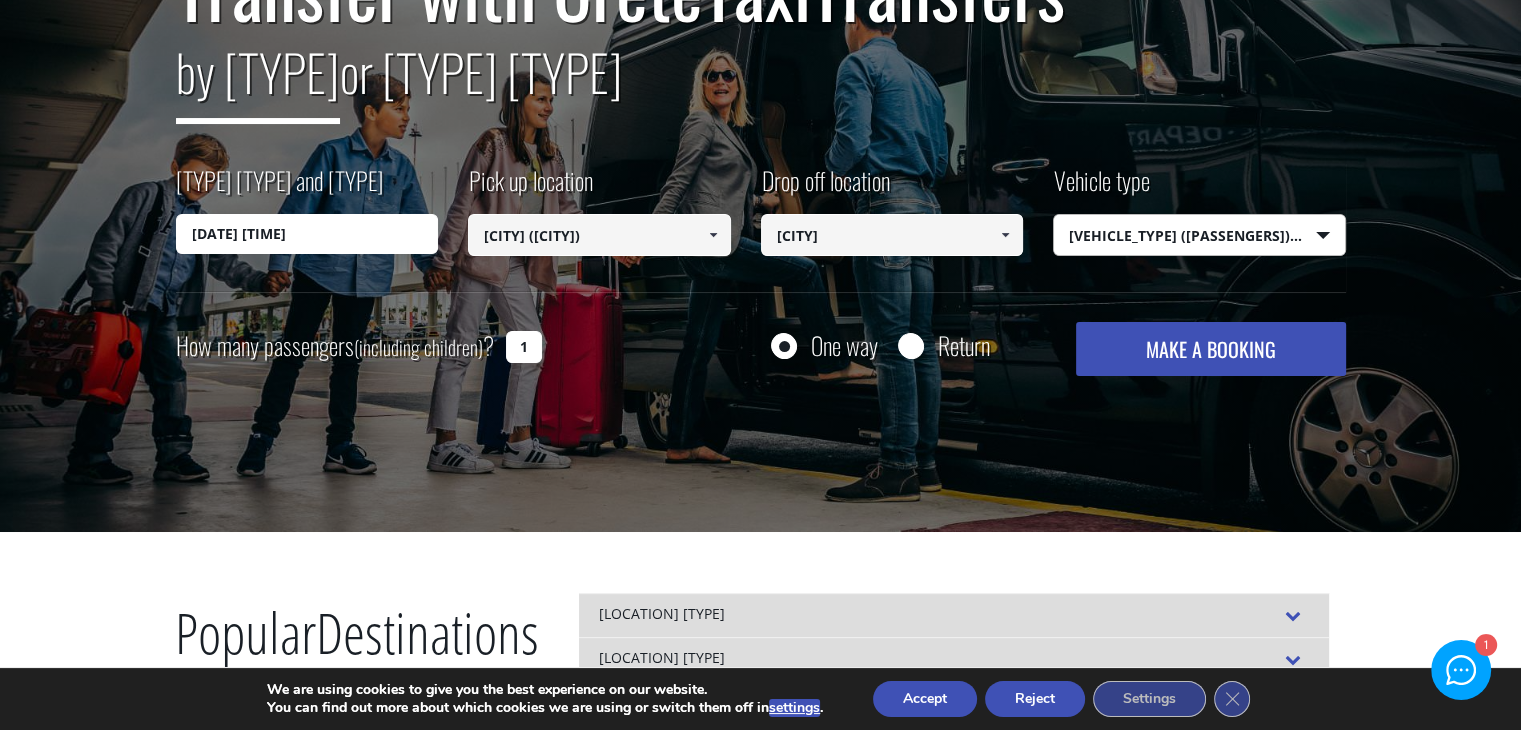 click on "Select vehicle type Taxi ([NUMBER] [TYPE]) [BRAND] [MODEL] Mini Van ([NUMBER] [TYPE]) [BRAND] [MODEL] Mini Bus ([NUMBER] [TYPE]) [BRAND] [MODEL] Mini Bus [NUMBER] ([NUMBER] [TYPE]) [BRAND] [MODEL]" at bounding box center [1199, 236] 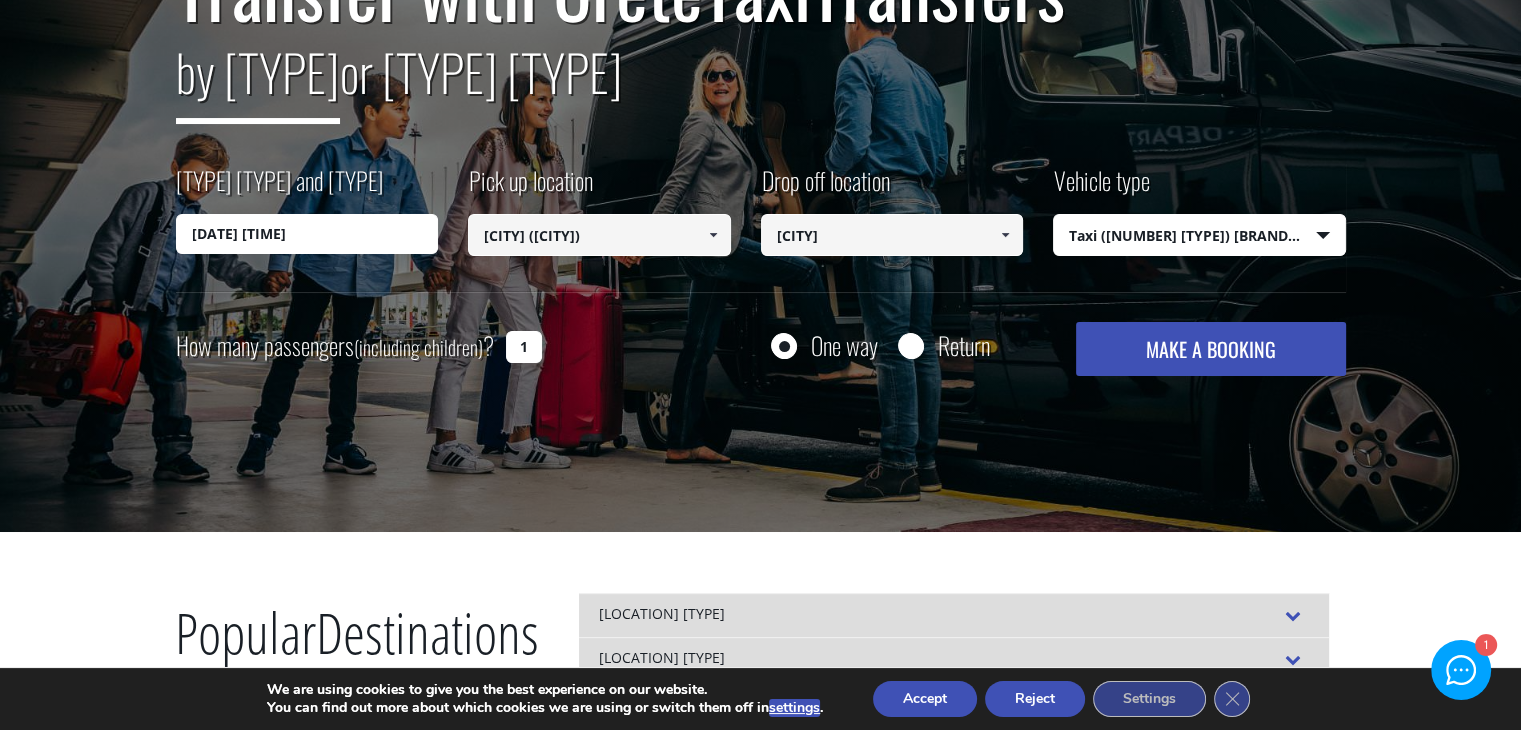 click on "MAKE A BOOKING" at bounding box center (1210, 349) 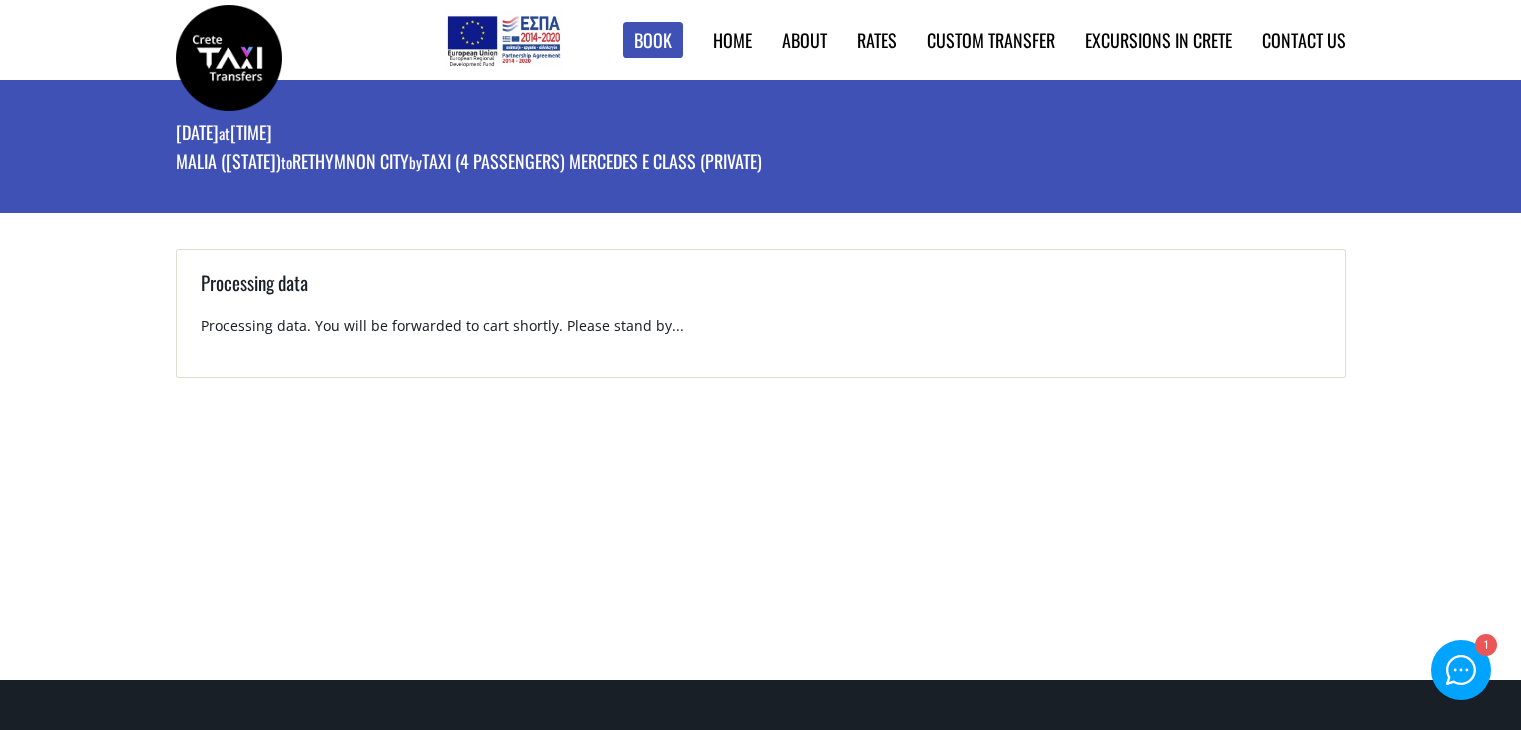 scroll, scrollTop: 0, scrollLeft: 0, axis: both 